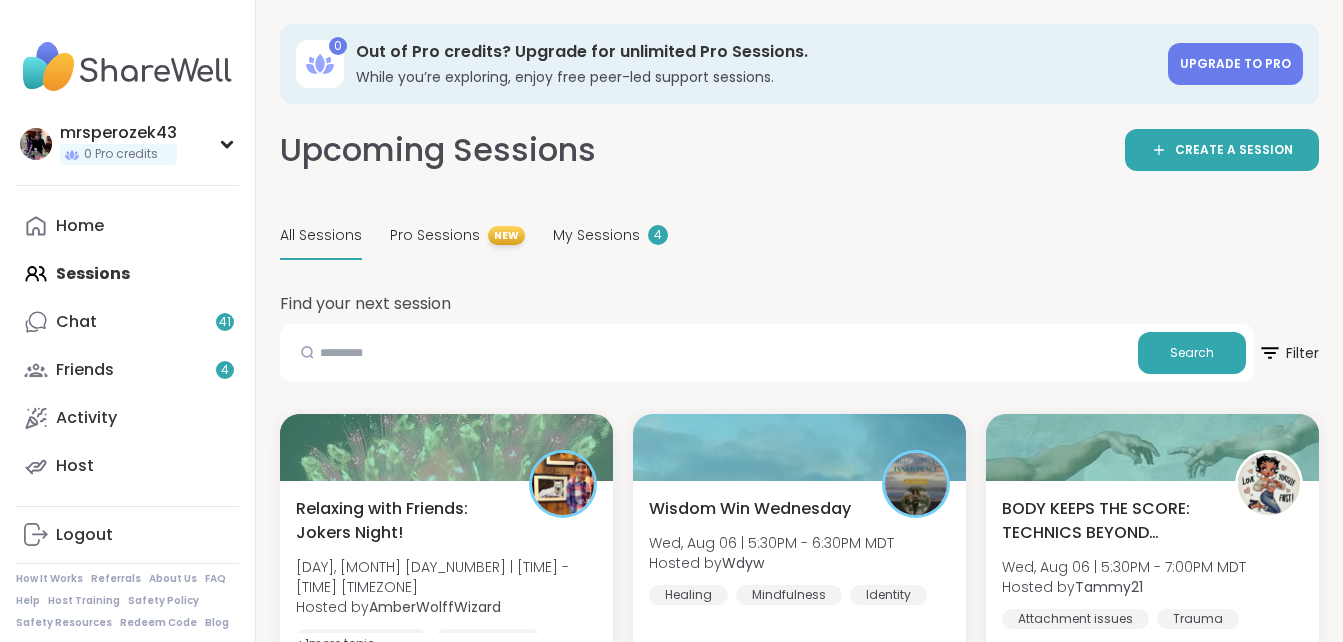 scroll, scrollTop: 0, scrollLeft: 0, axis: both 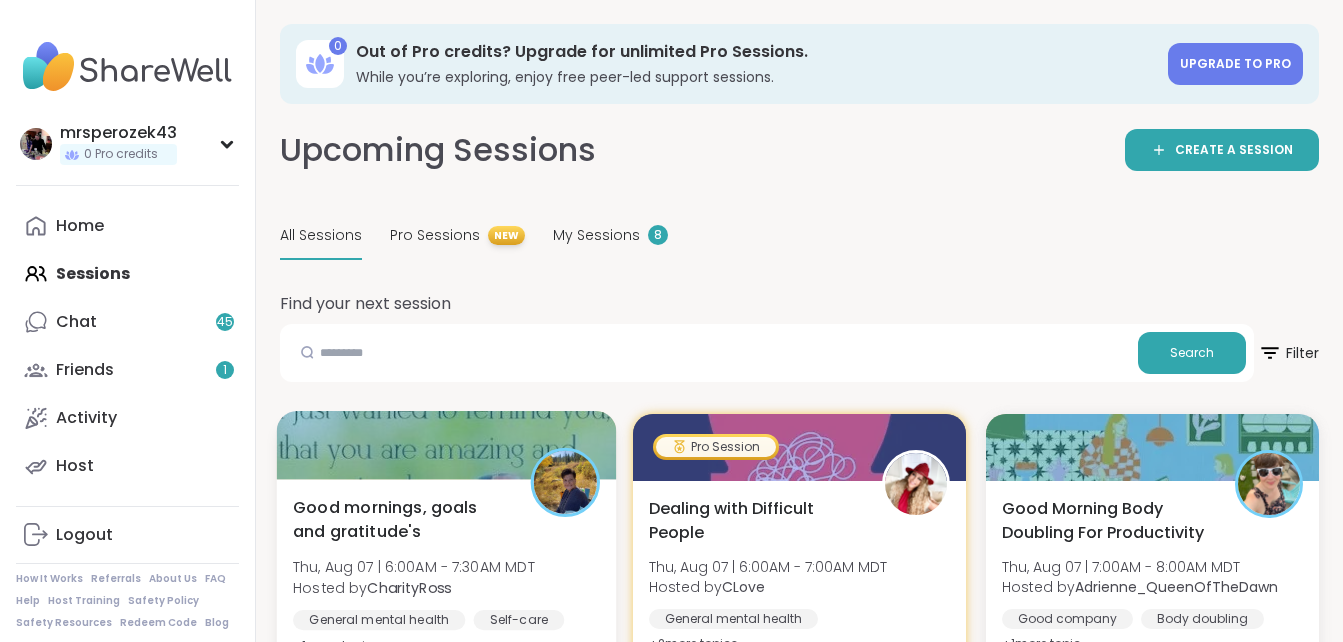 click on "Good mornings, goals and gratitude's" at bounding box center (400, 519) 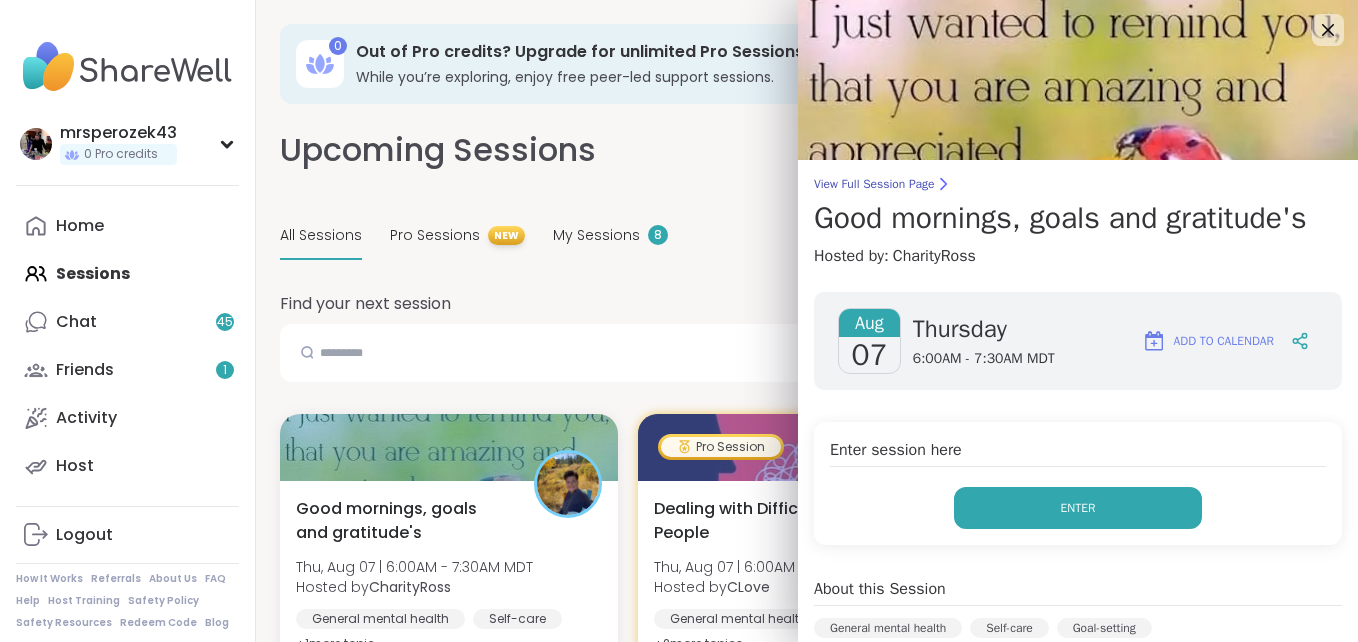click on "Enter" at bounding box center [1078, 508] 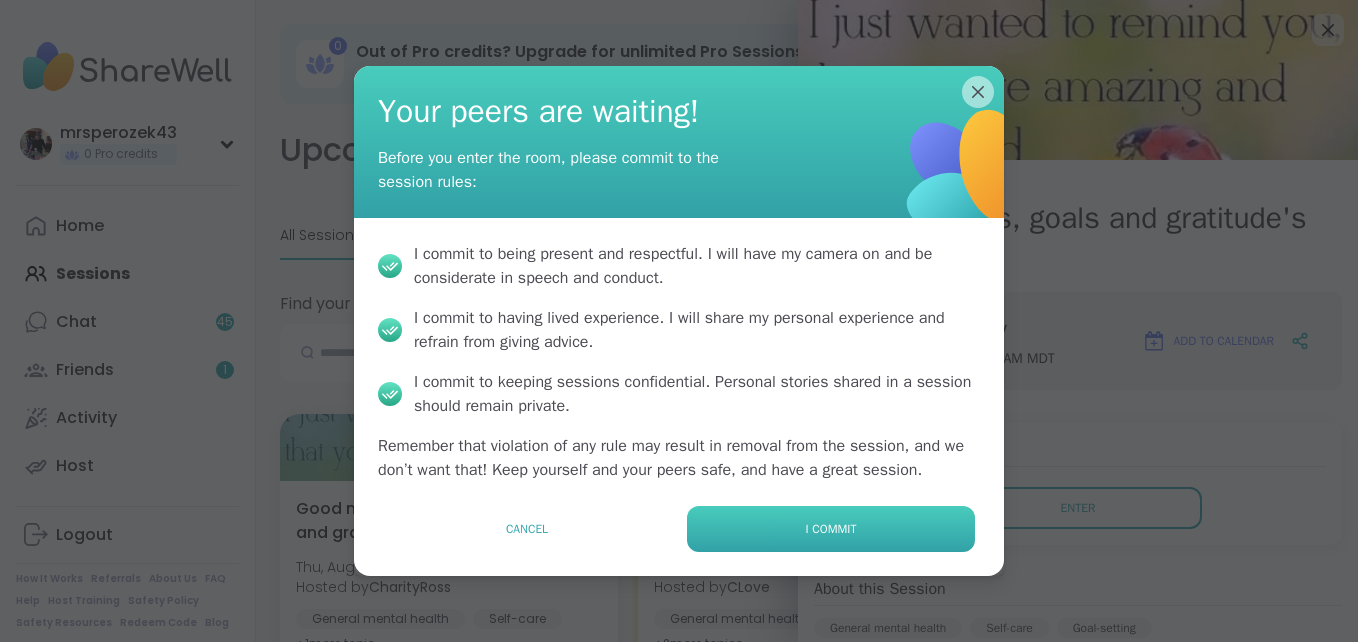 click on "I commit" at bounding box center (831, 529) 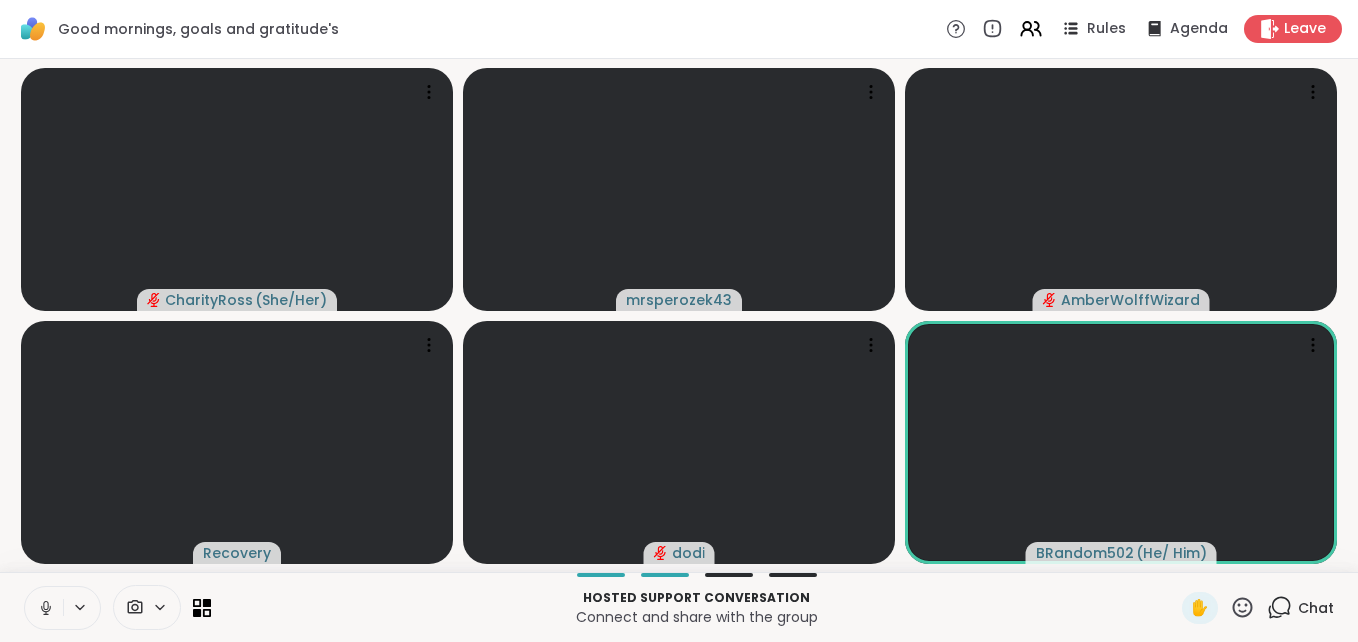 click 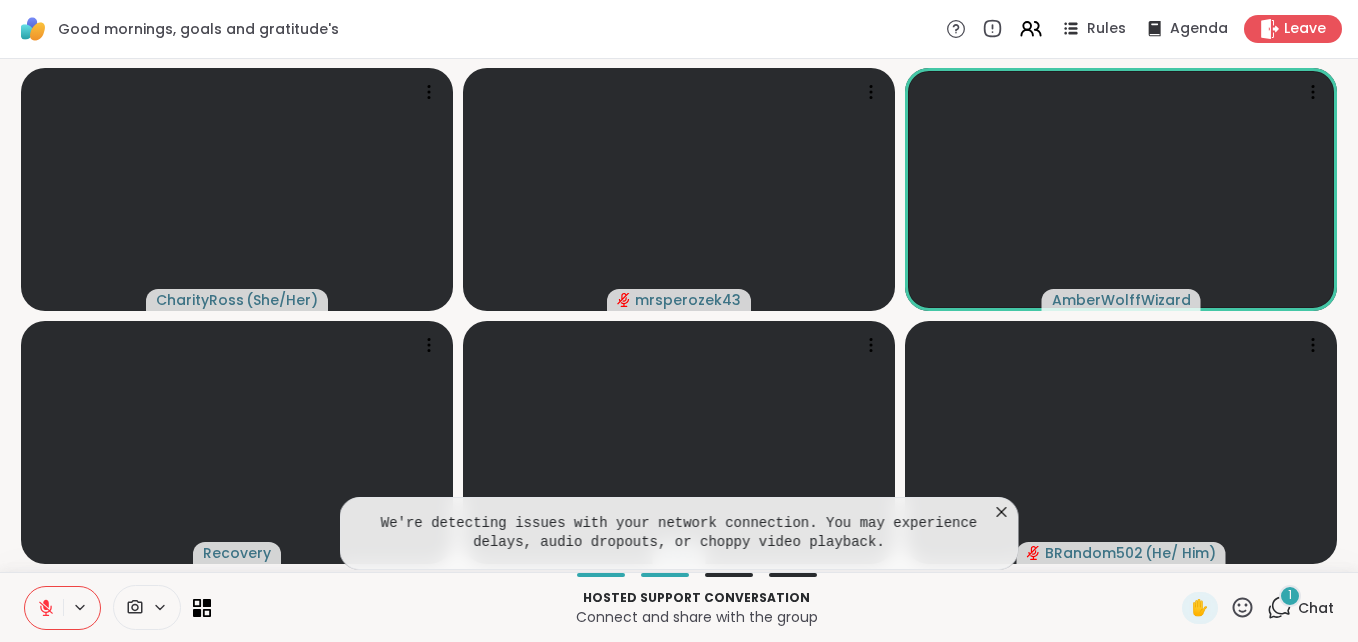 click 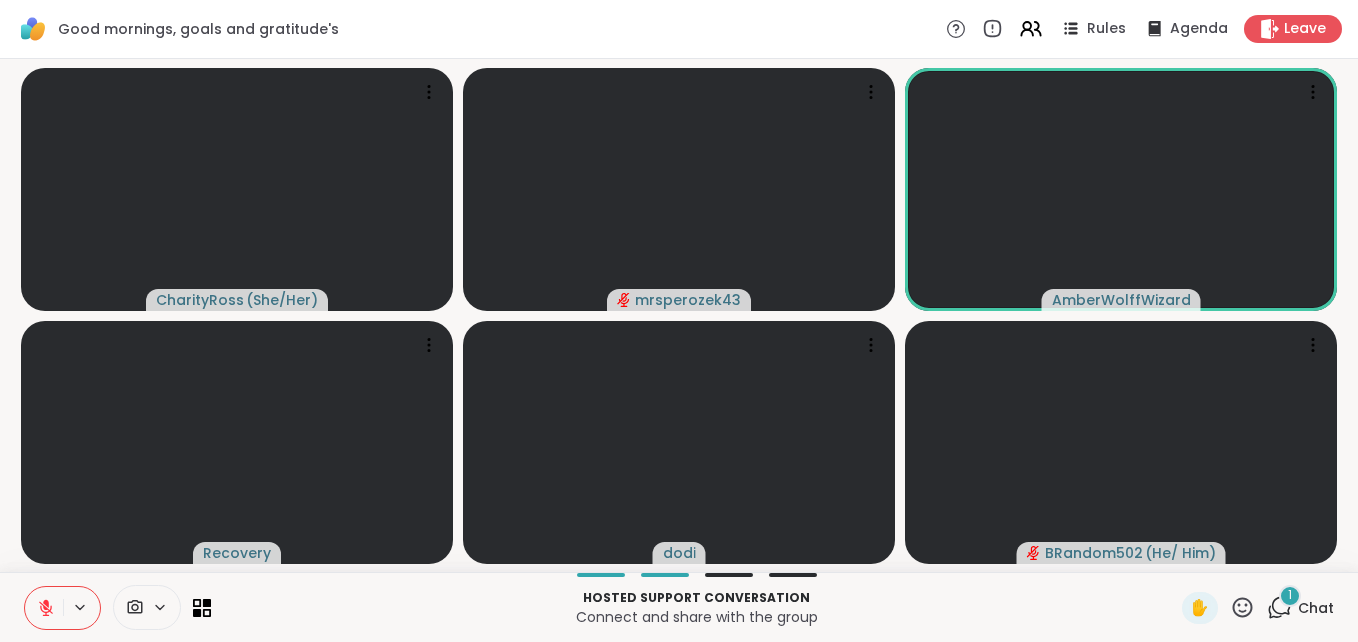 click on "1" at bounding box center [1290, 596] 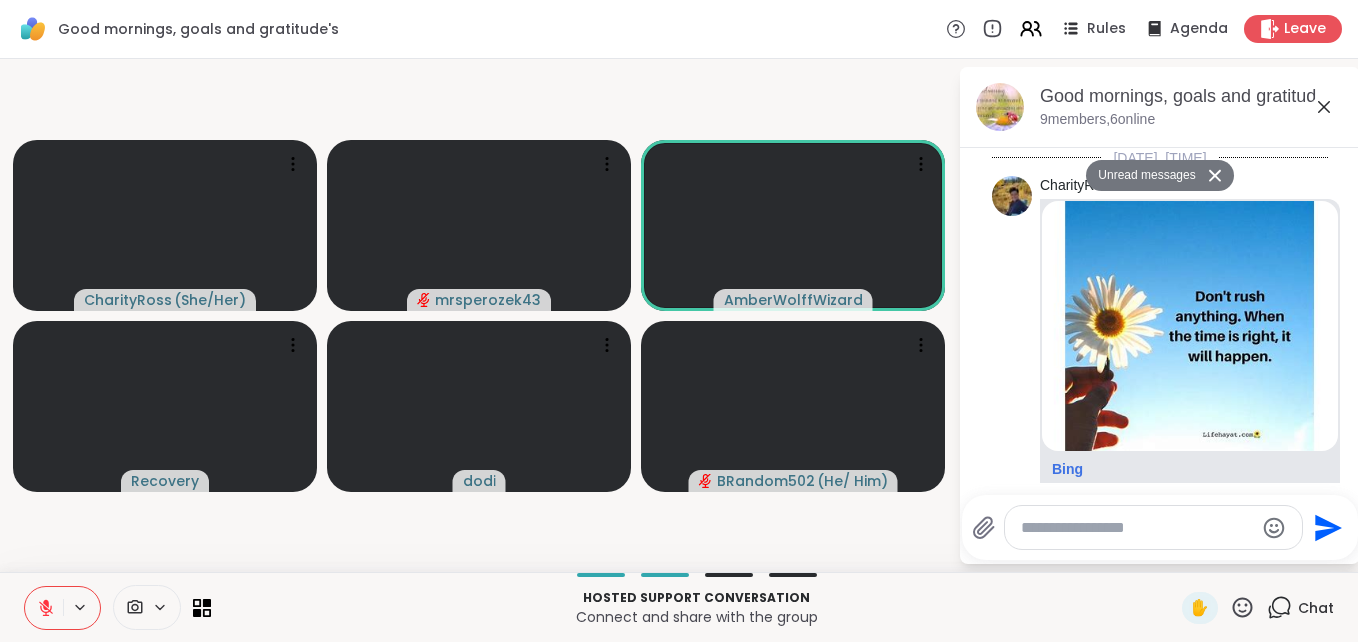 scroll, scrollTop: 4130, scrollLeft: 0, axis: vertical 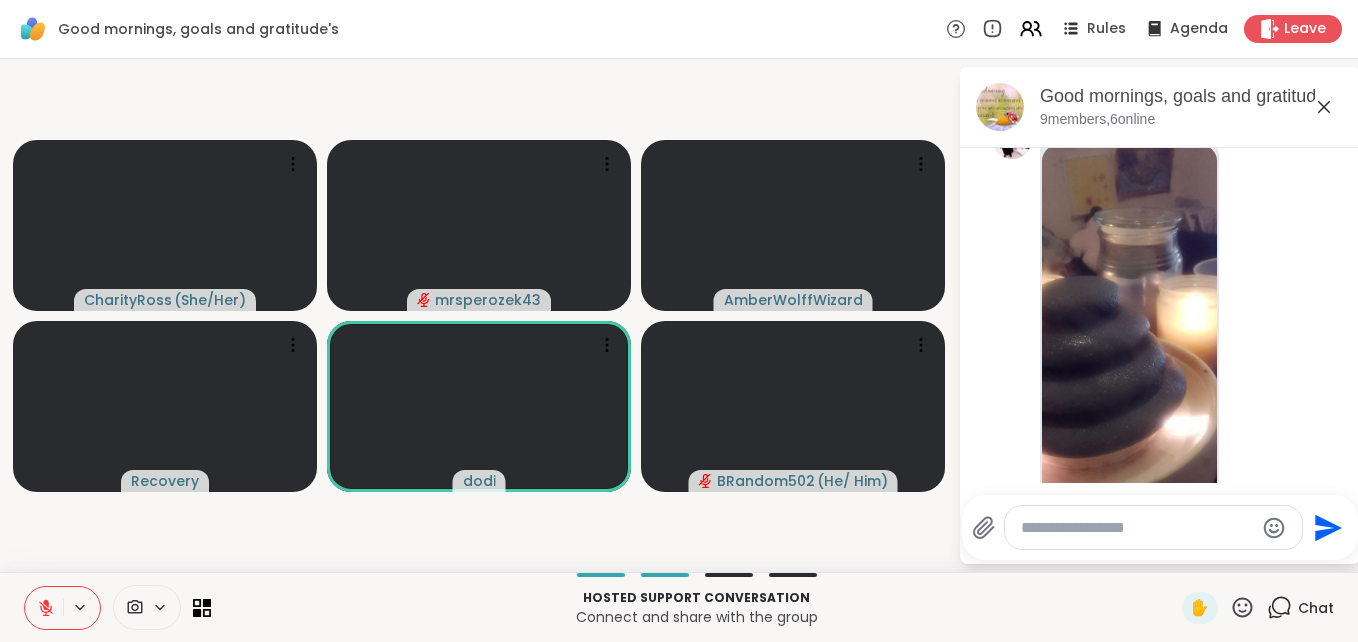 click 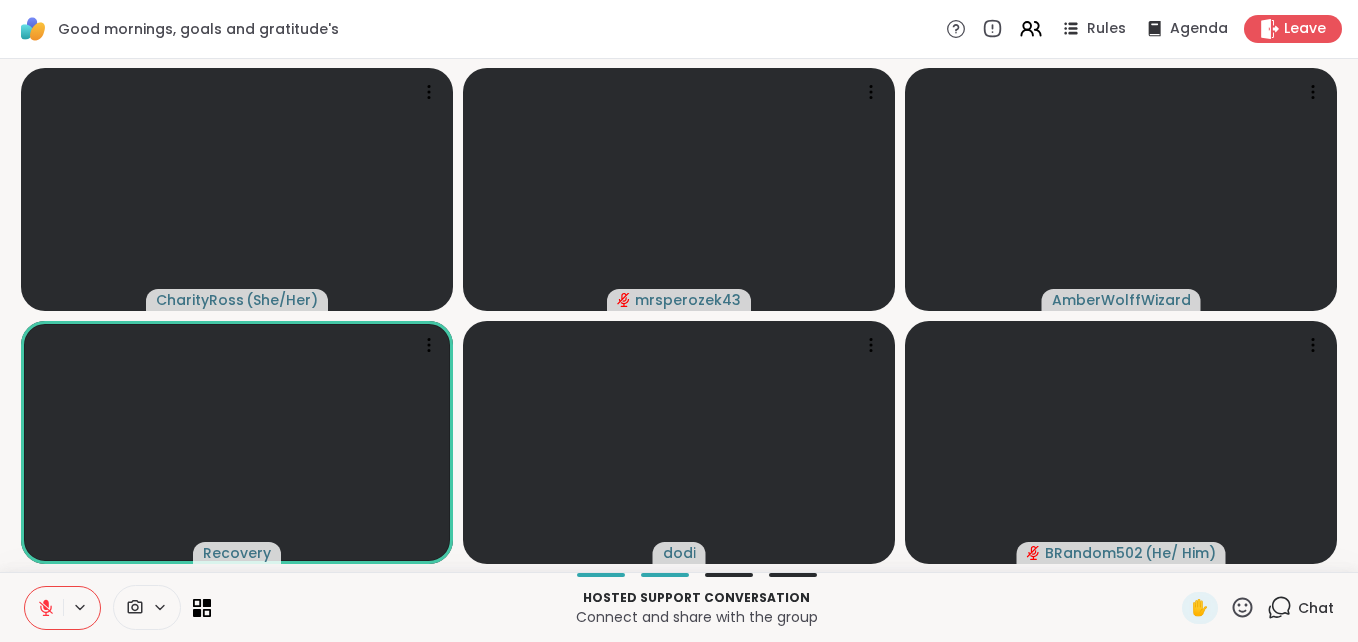 click 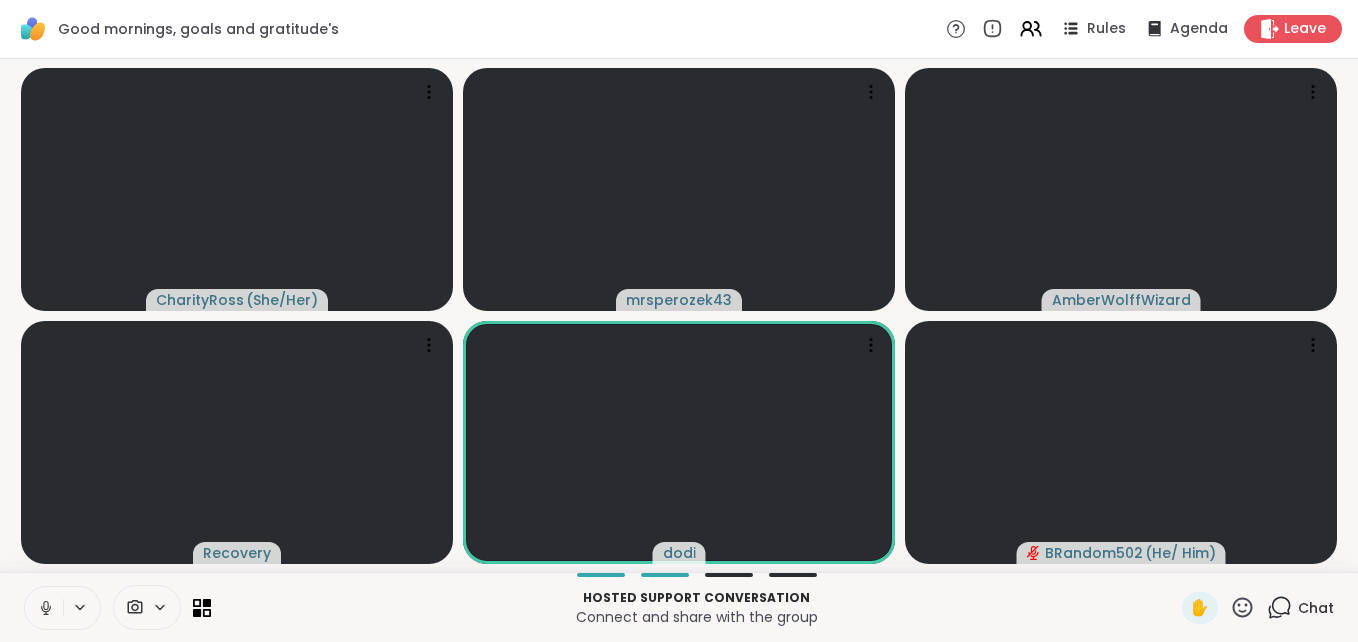 click 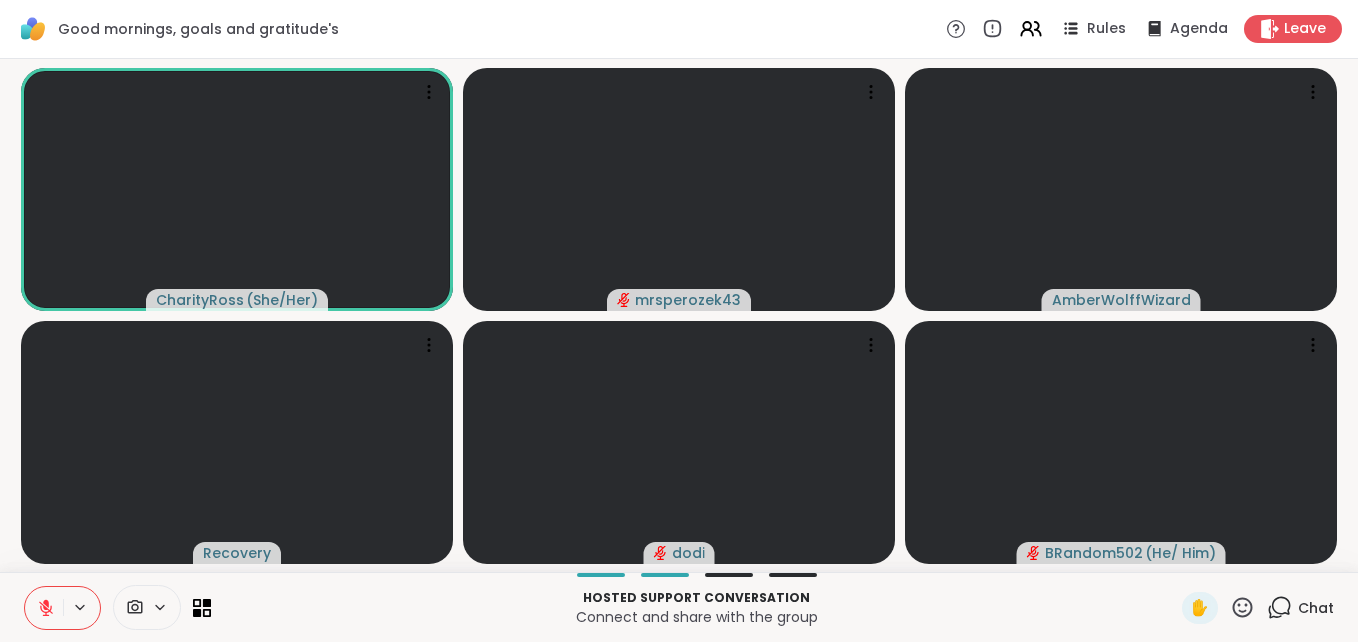 click 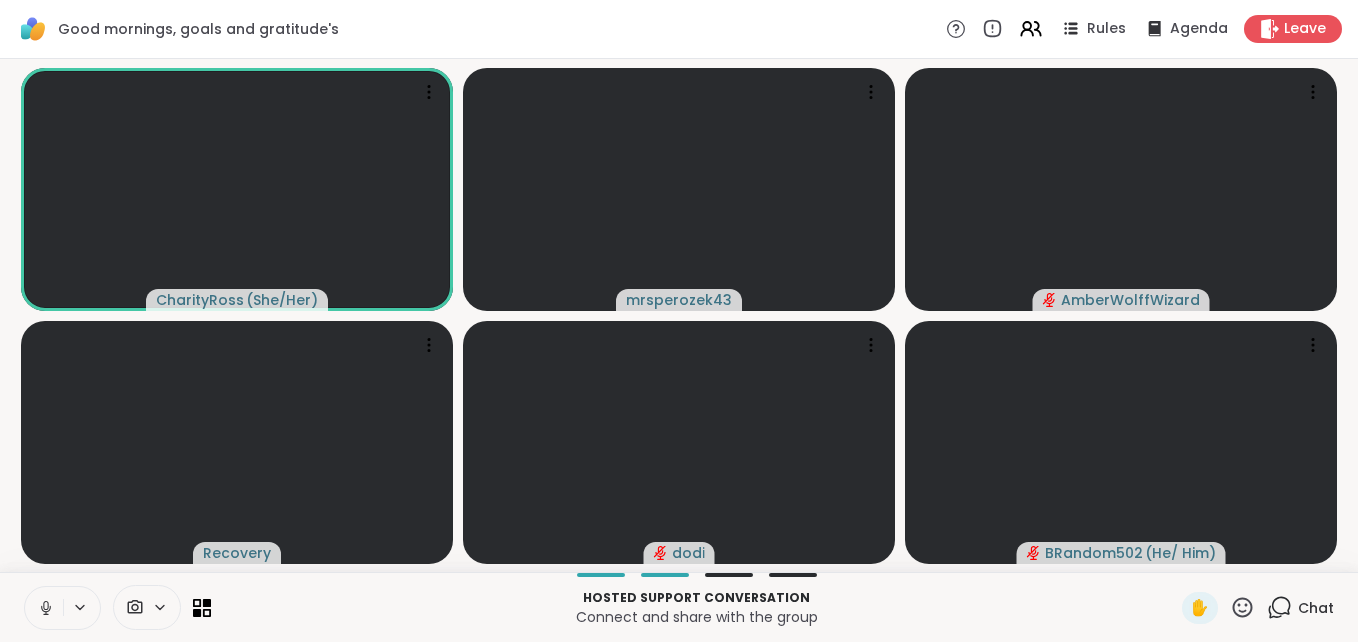 click 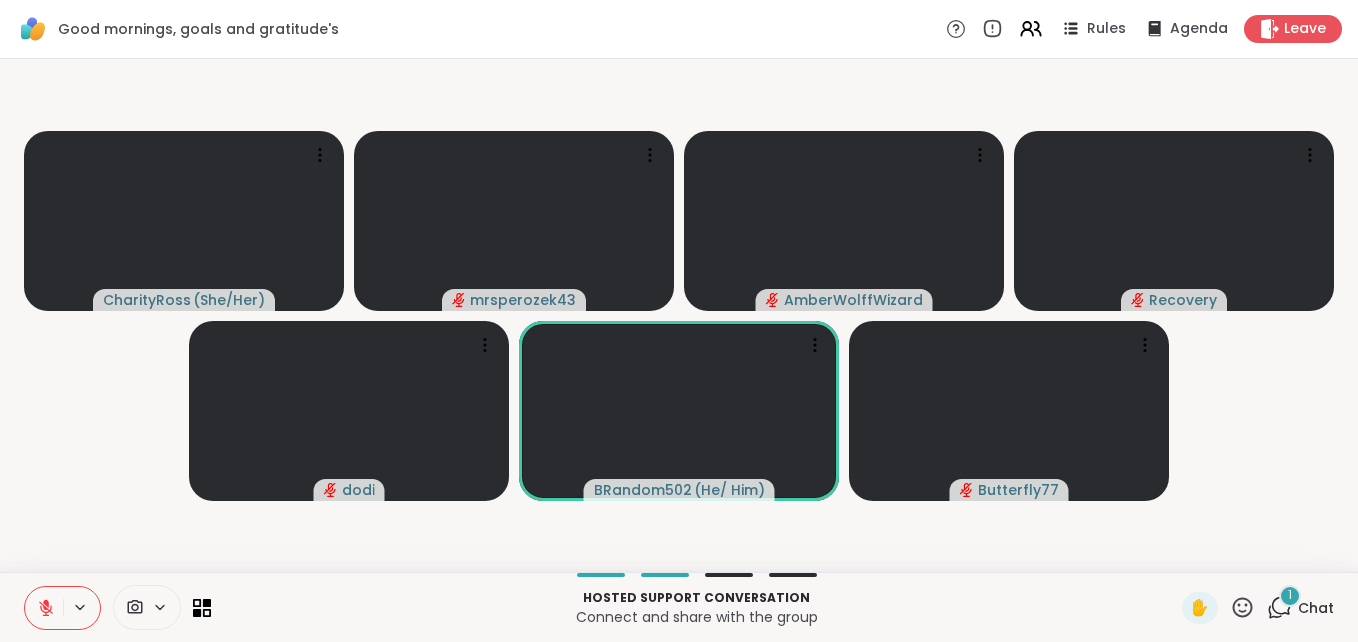 click on "1" at bounding box center (1290, 596) 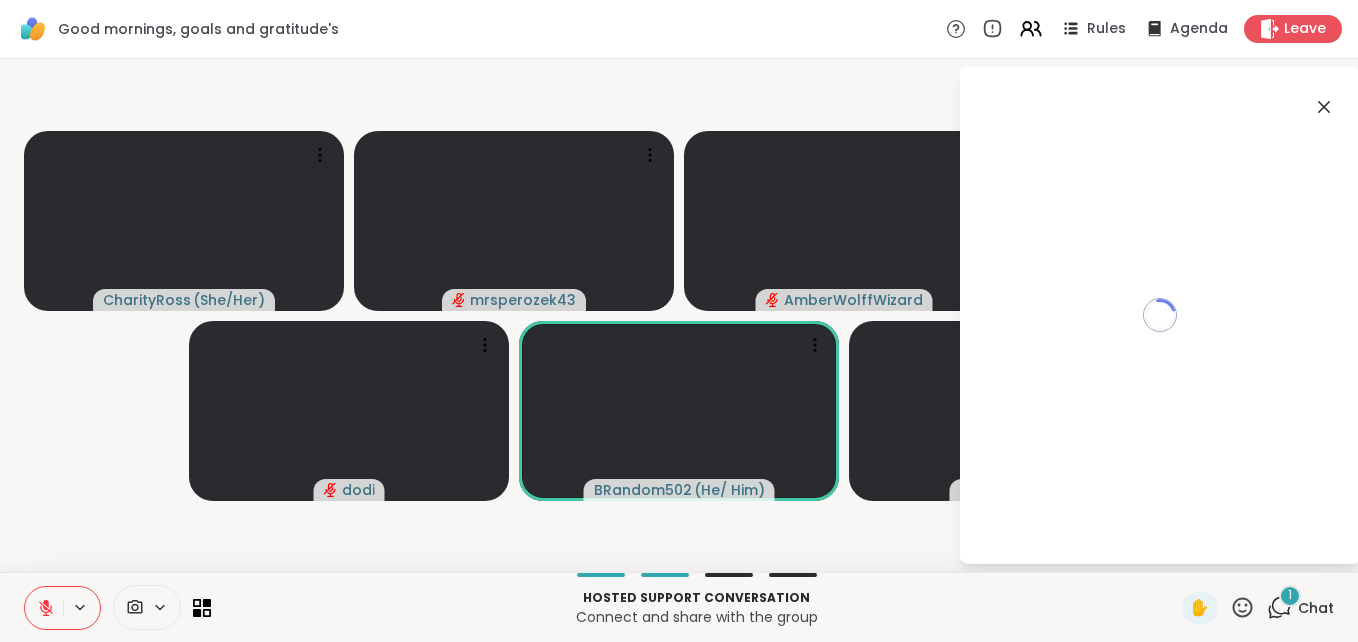 click on "1" at bounding box center (1290, 596) 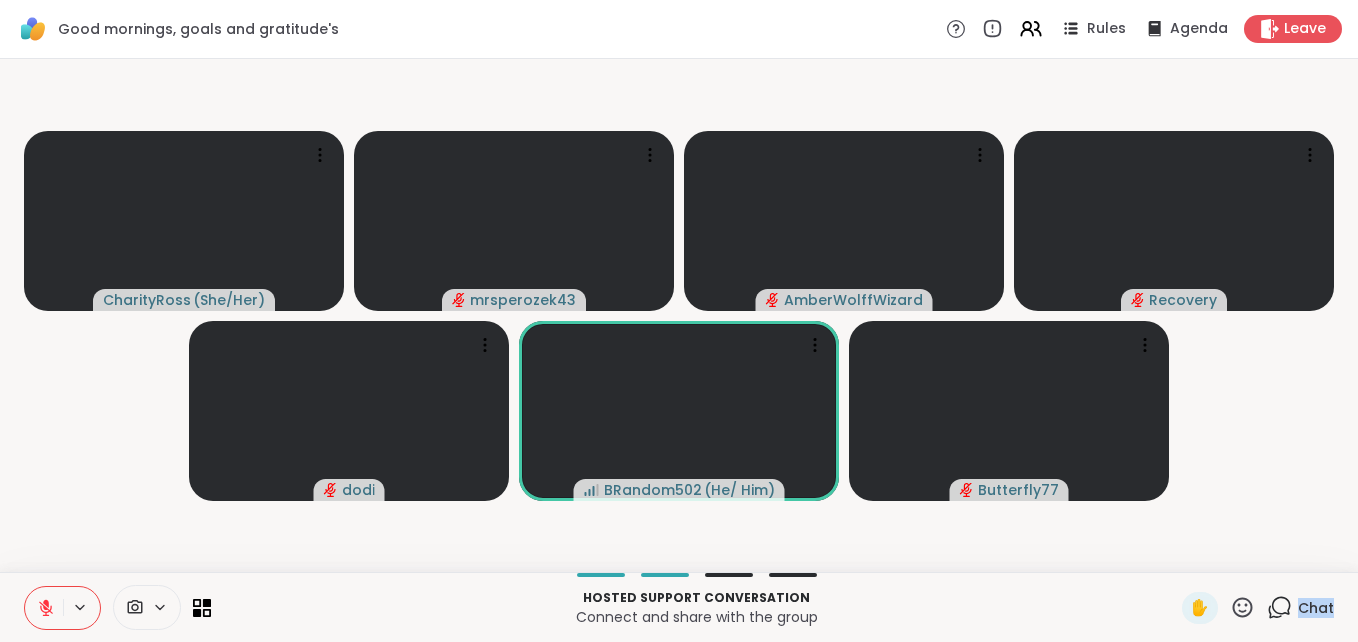 click 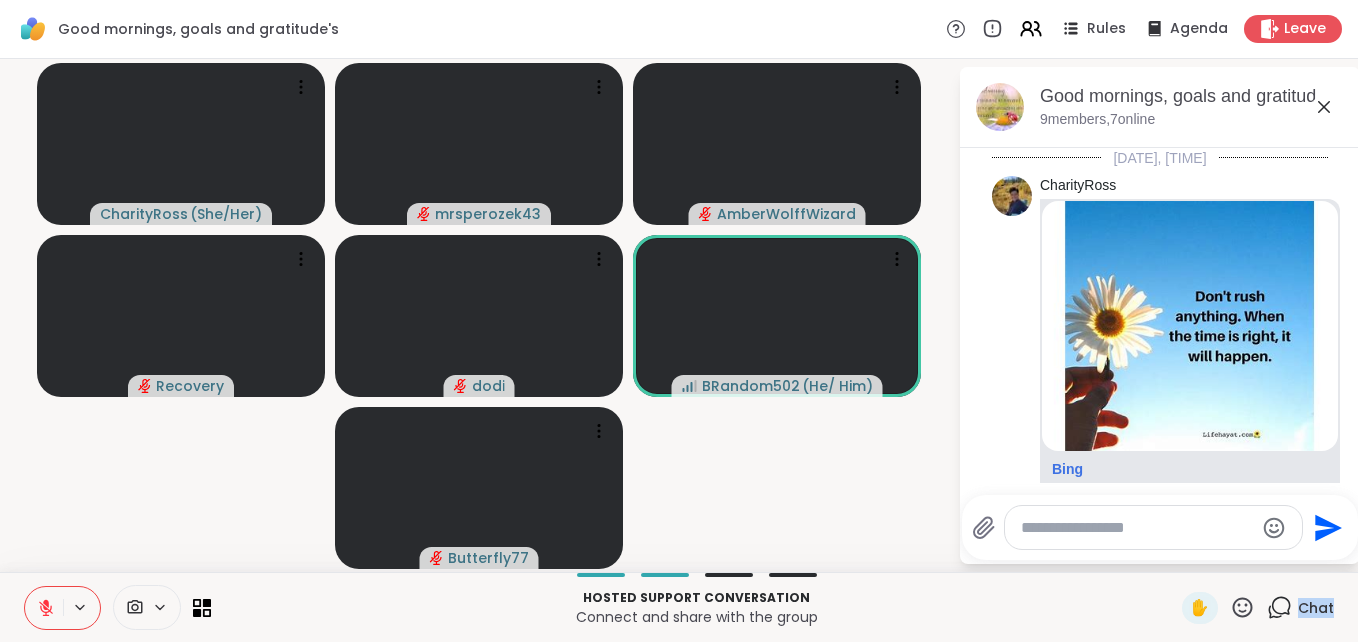 scroll, scrollTop: 4169, scrollLeft: 0, axis: vertical 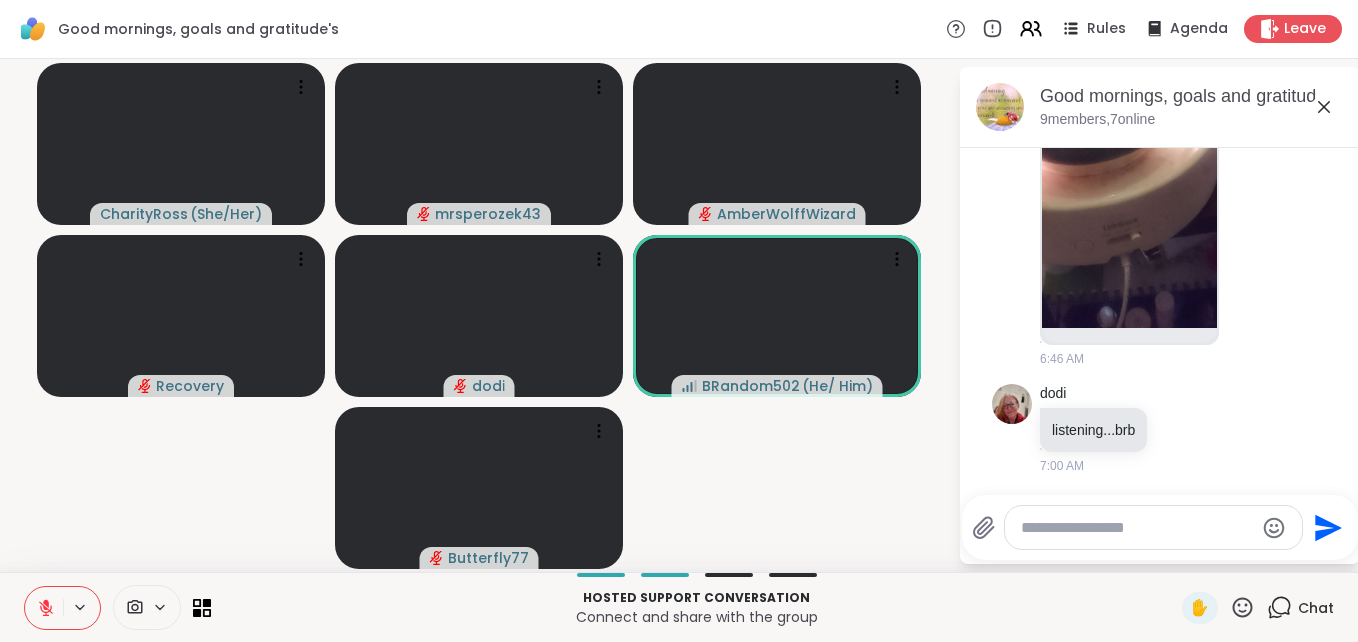 click 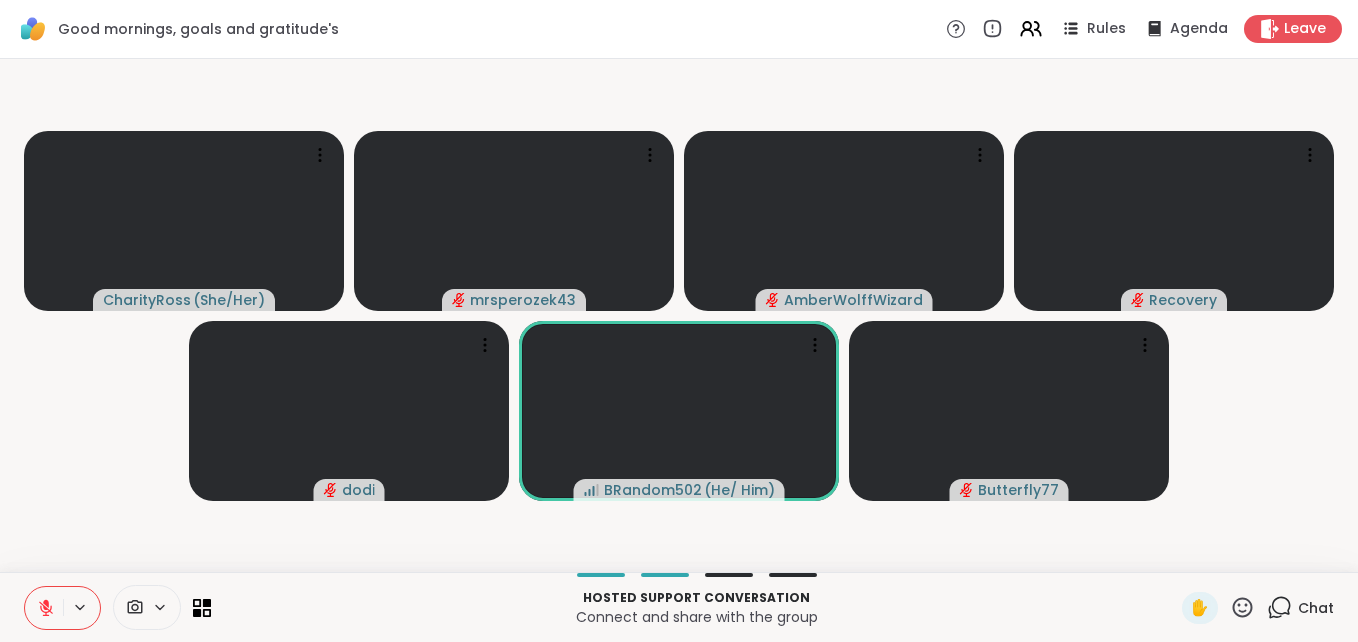 click 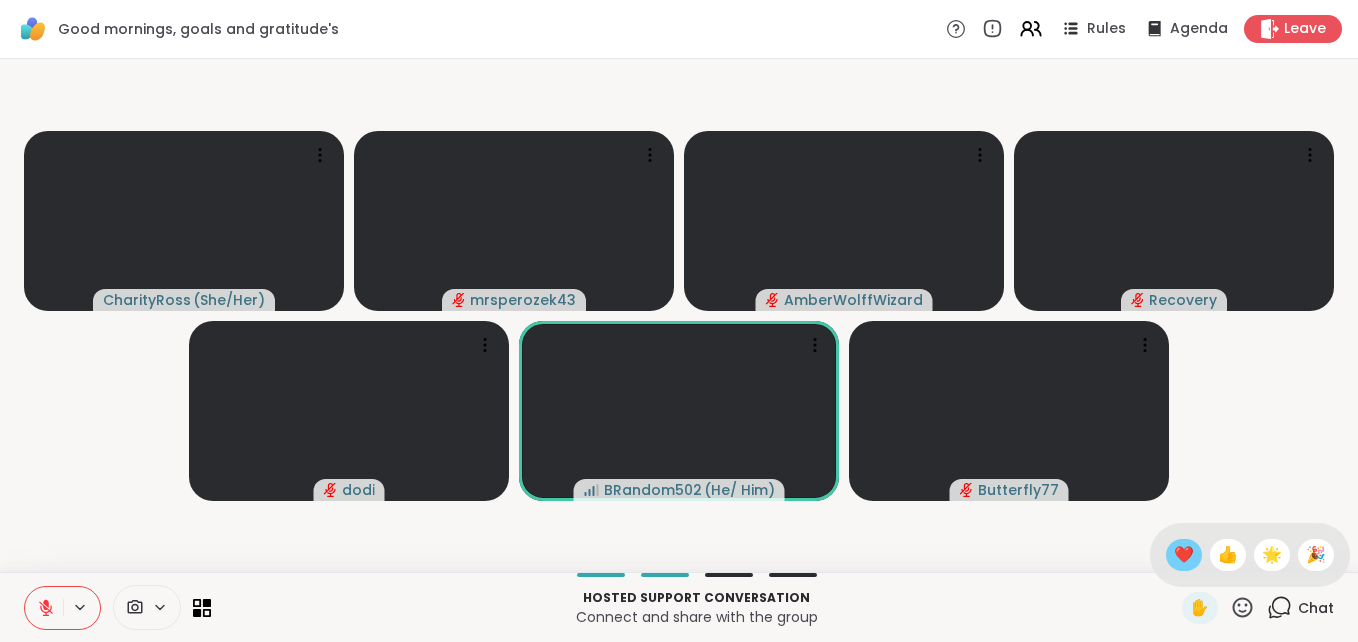 click on "❤️" at bounding box center (1184, 555) 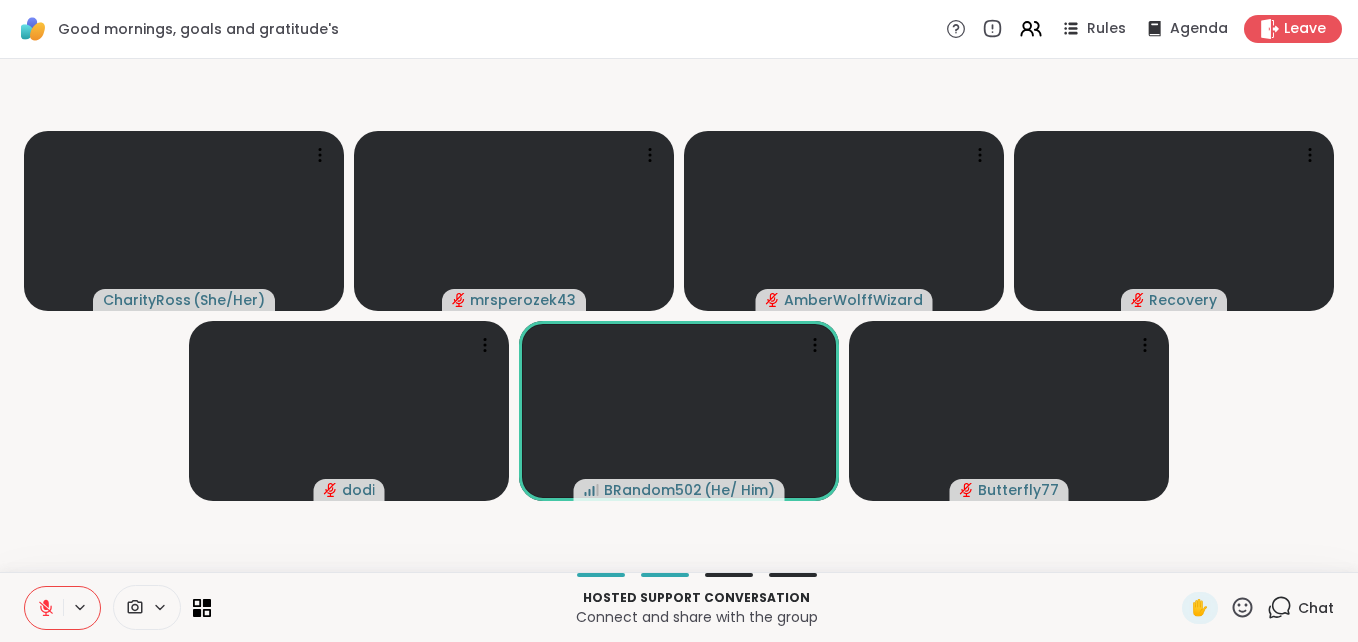 click 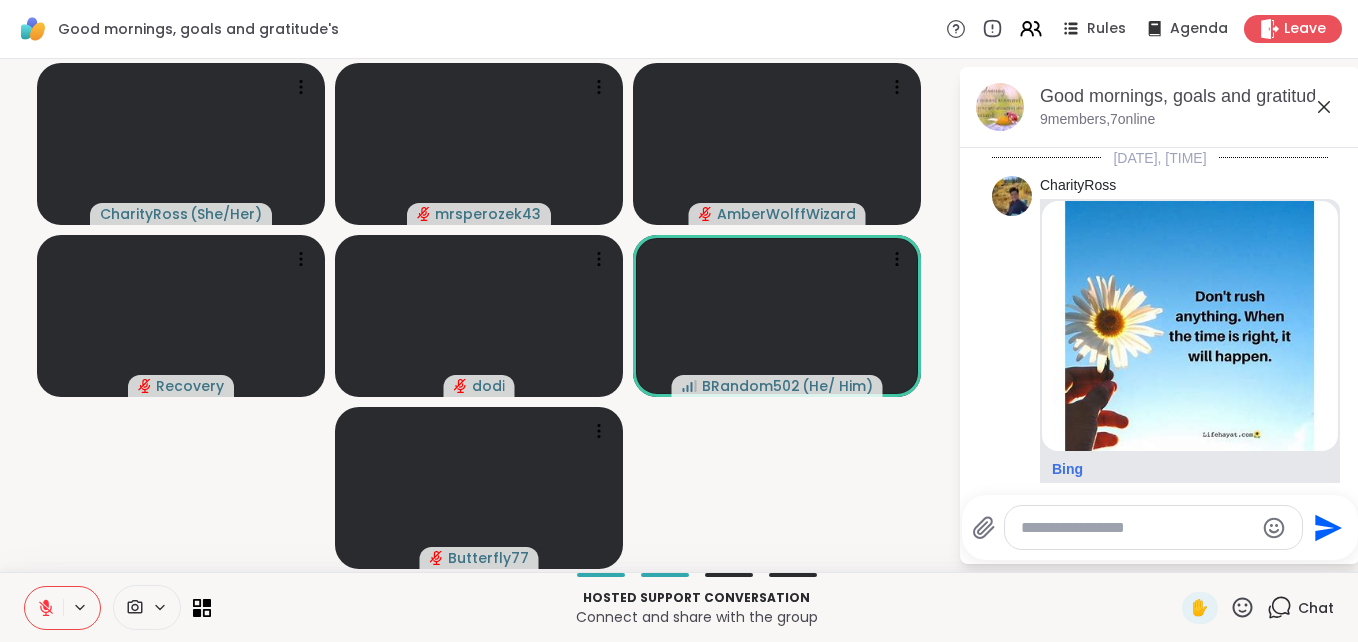 scroll, scrollTop: 4169, scrollLeft: 0, axis: vertical 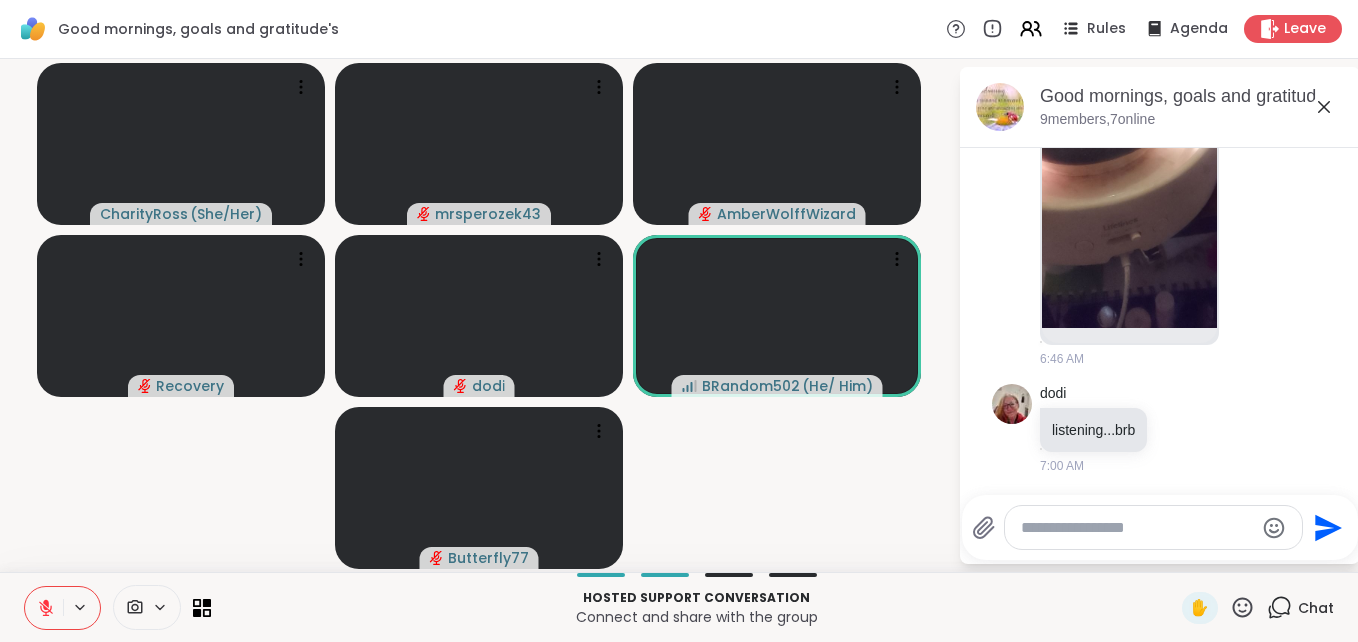click at bounding box center (1137, 528) 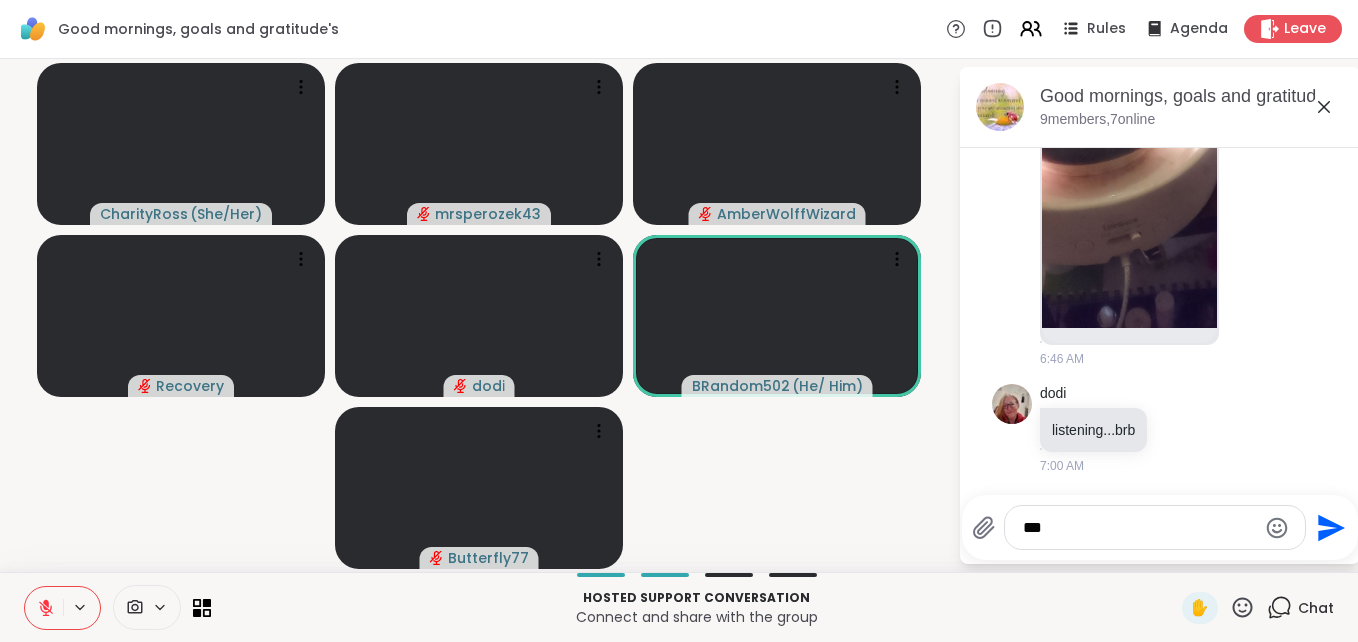type on "***" 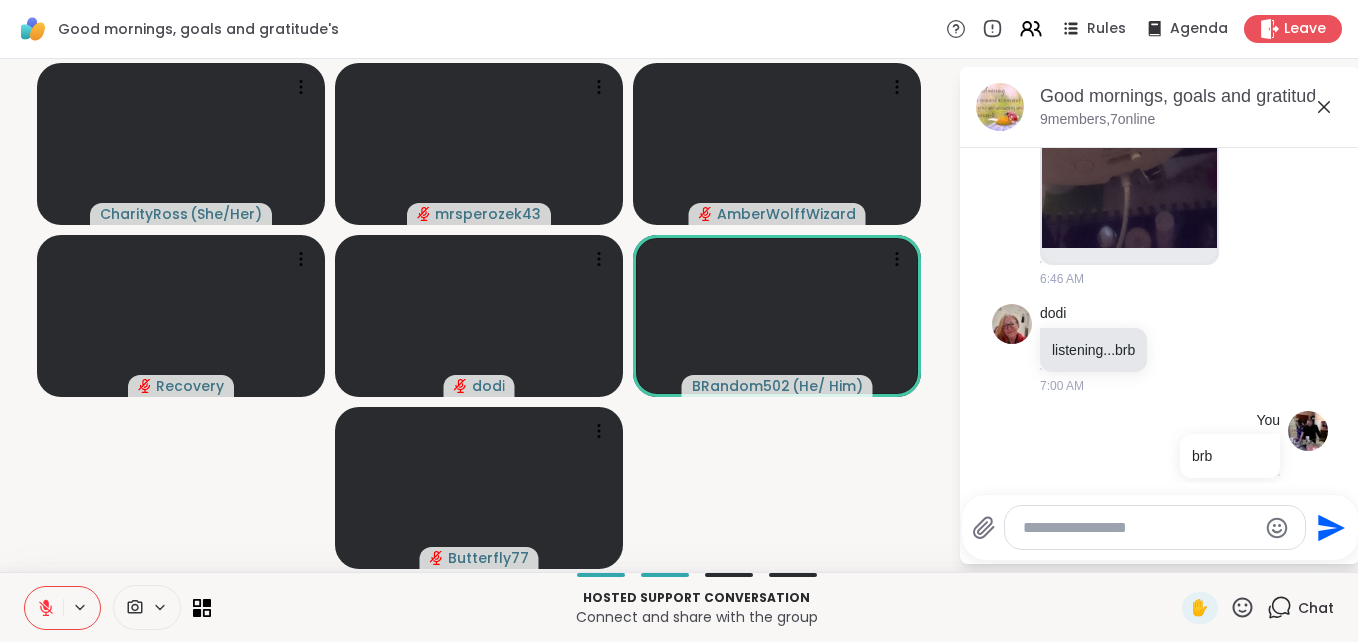 scroll, scrollTop: 4275, scrollLeft: 0, axis: vertical 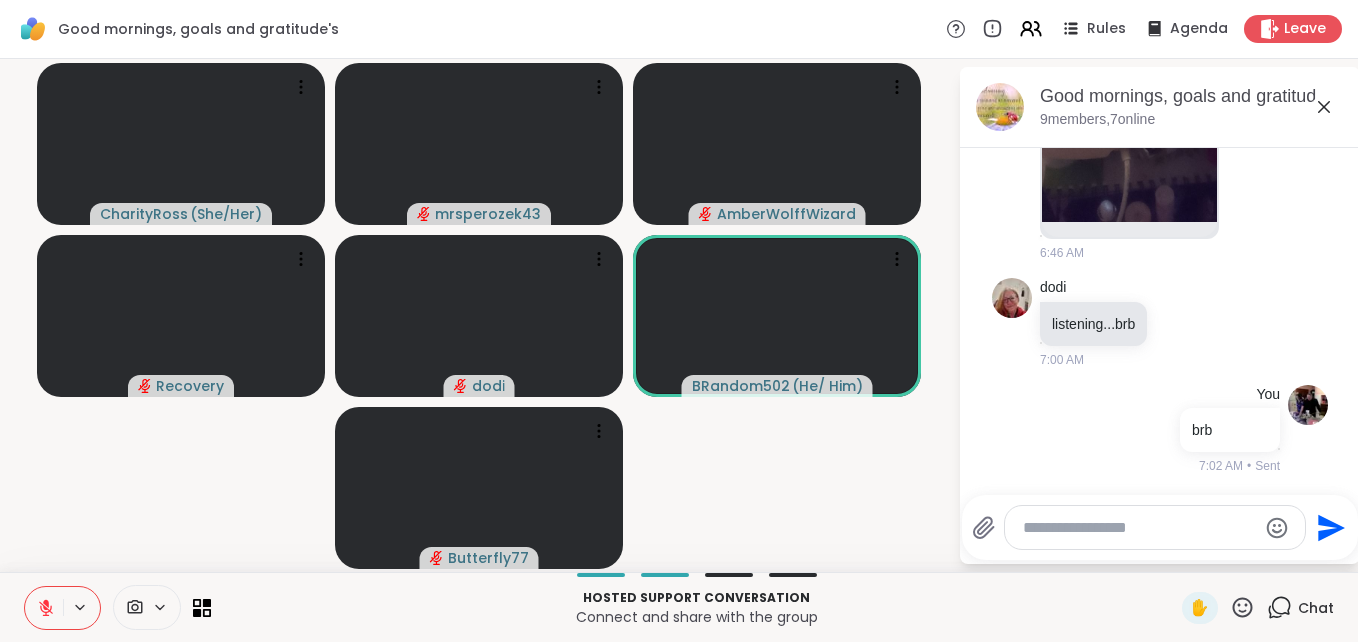 click 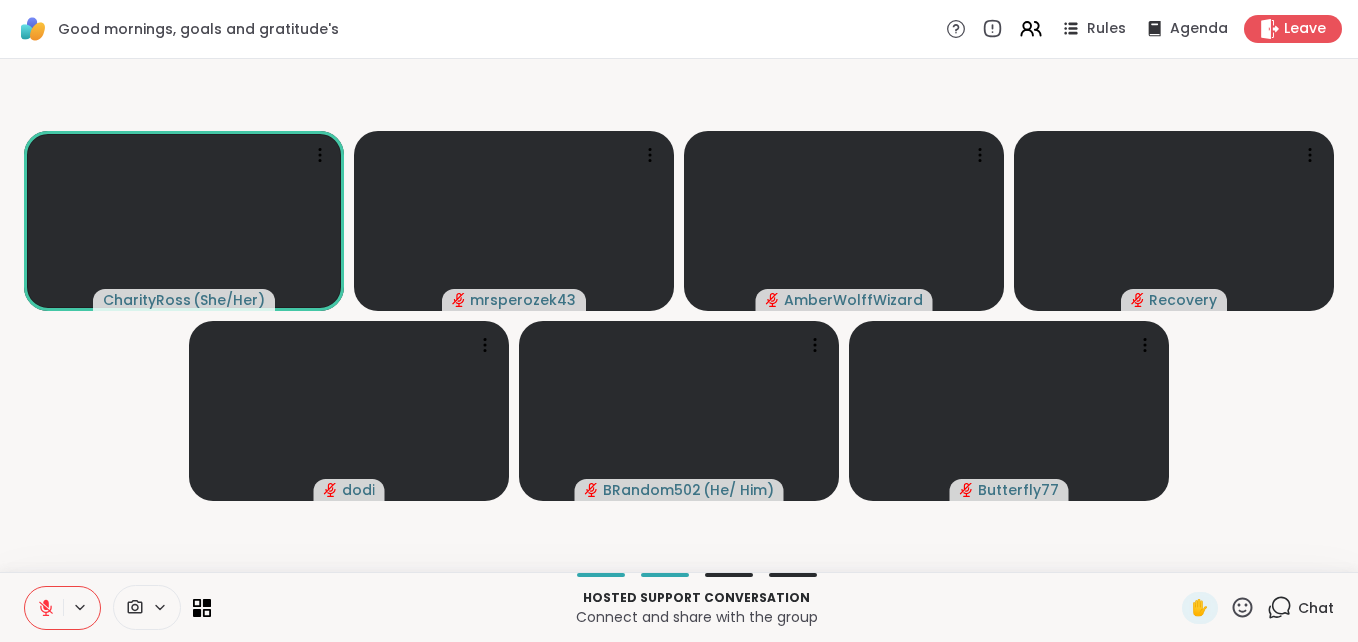 click 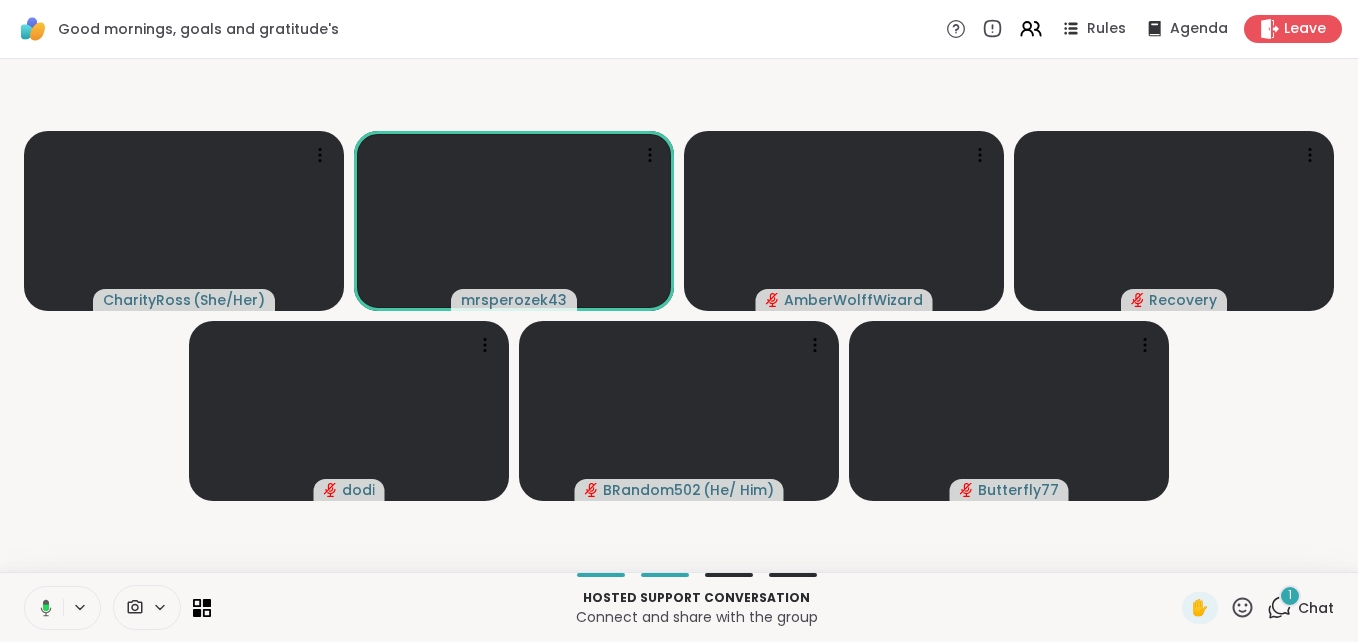 click 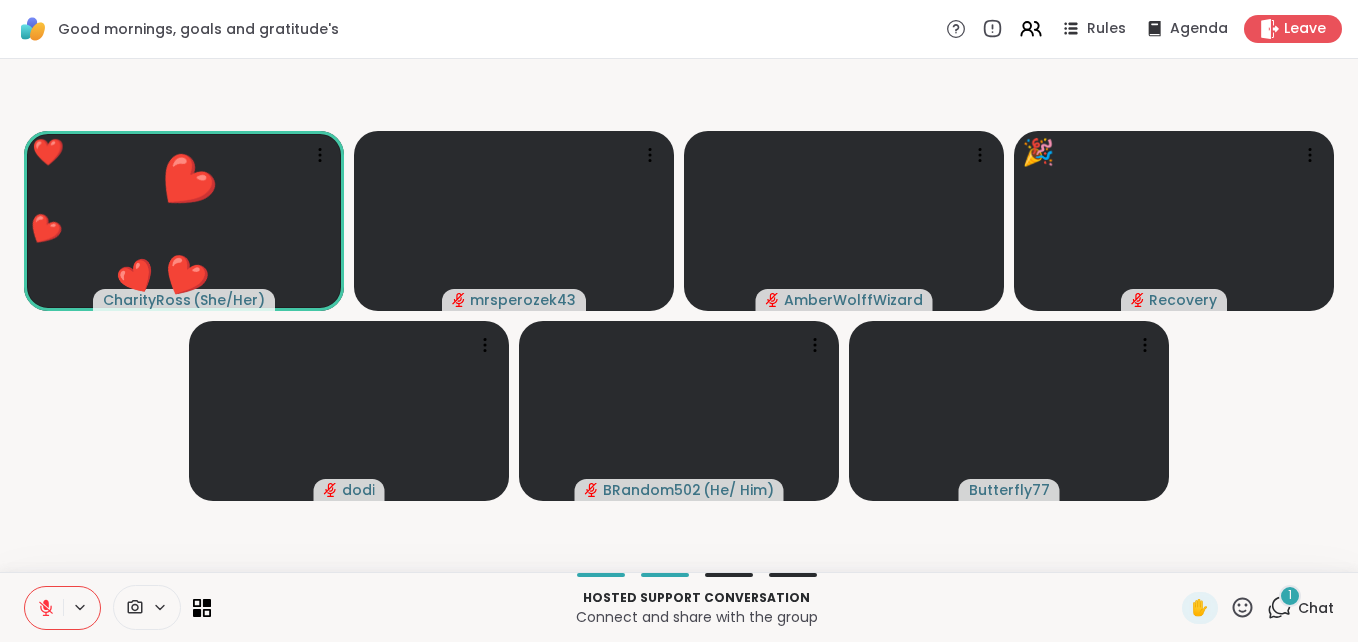 click on "1" at bounding box center [1290, 596] 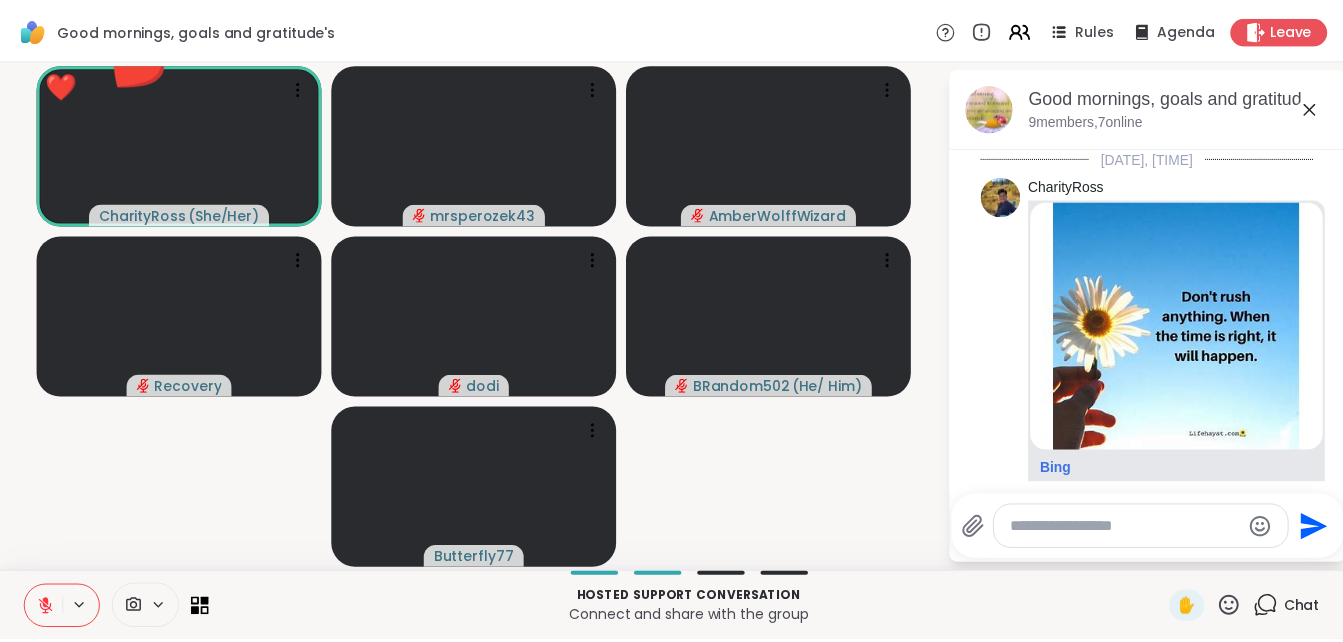 scroll, scrollTop: 4450, scrollLeft: 0, axis: vertical 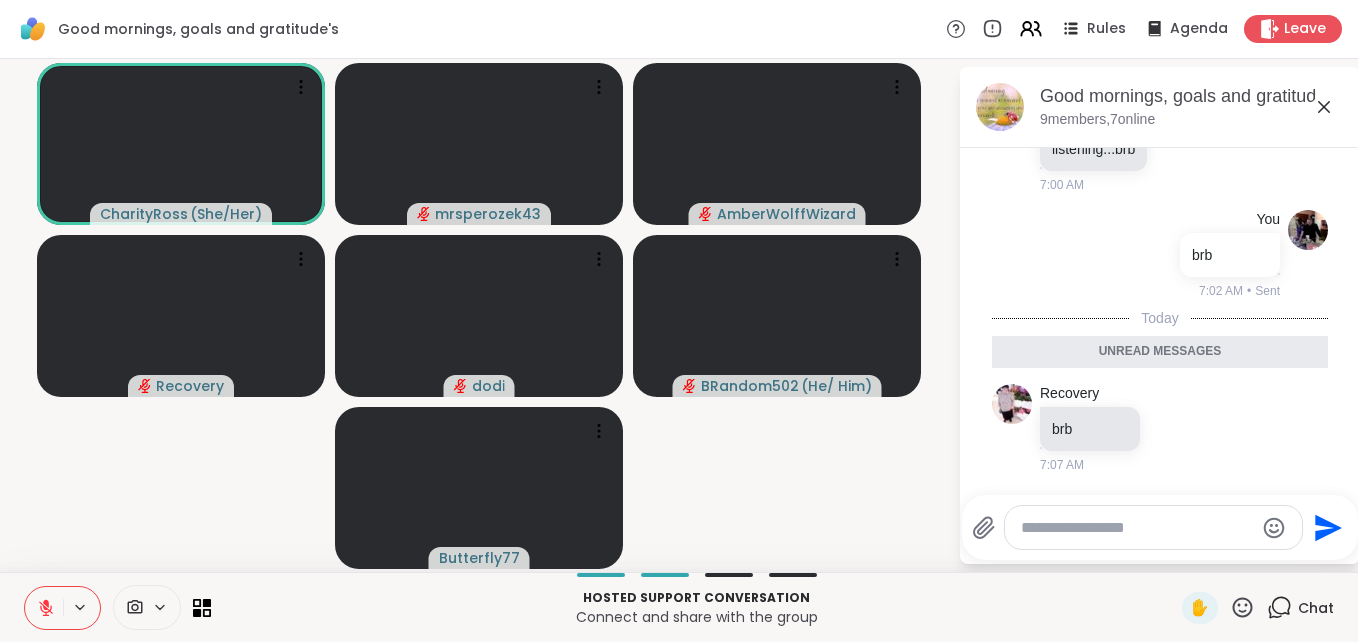 click 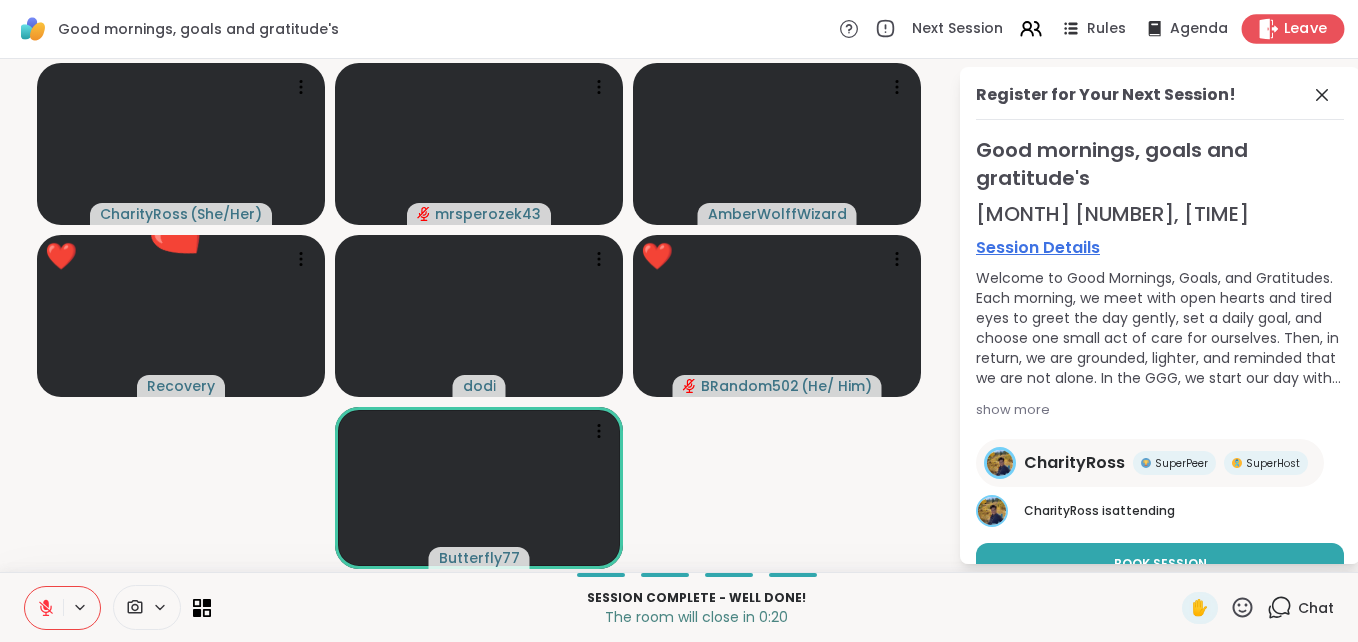 click on "Leave" at bounding box center [1306, 29] 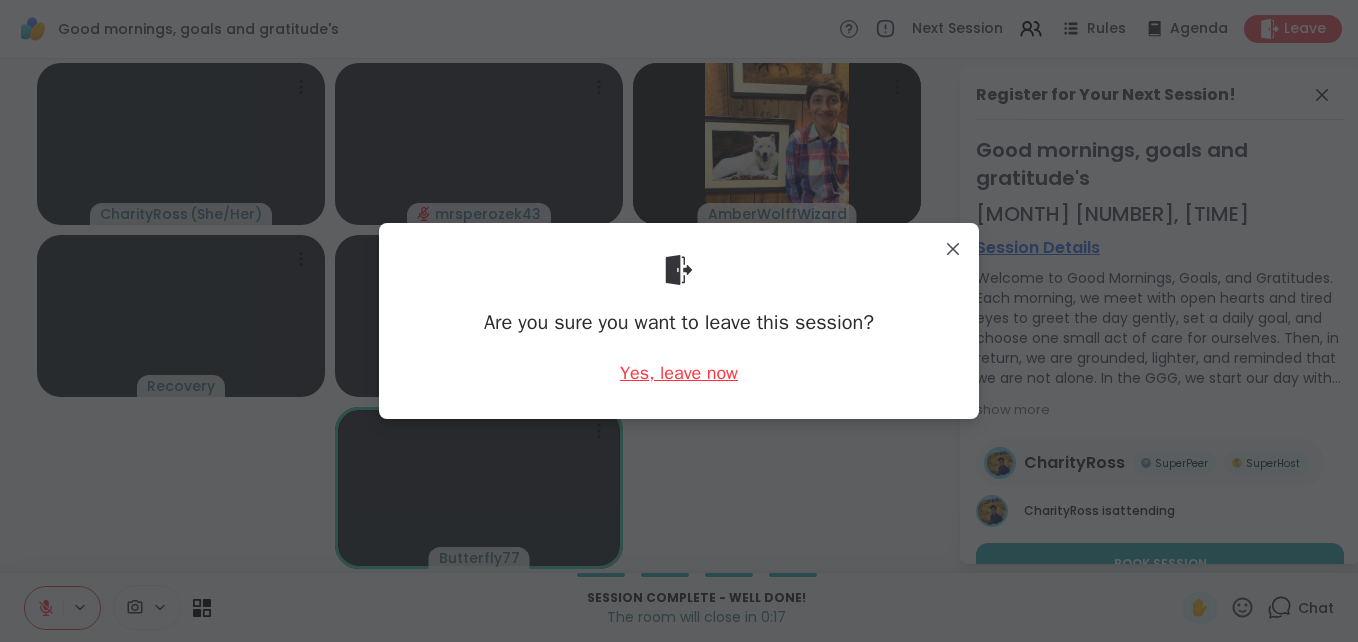 click on "Yes, leave now" at bounding box center (679, 373) 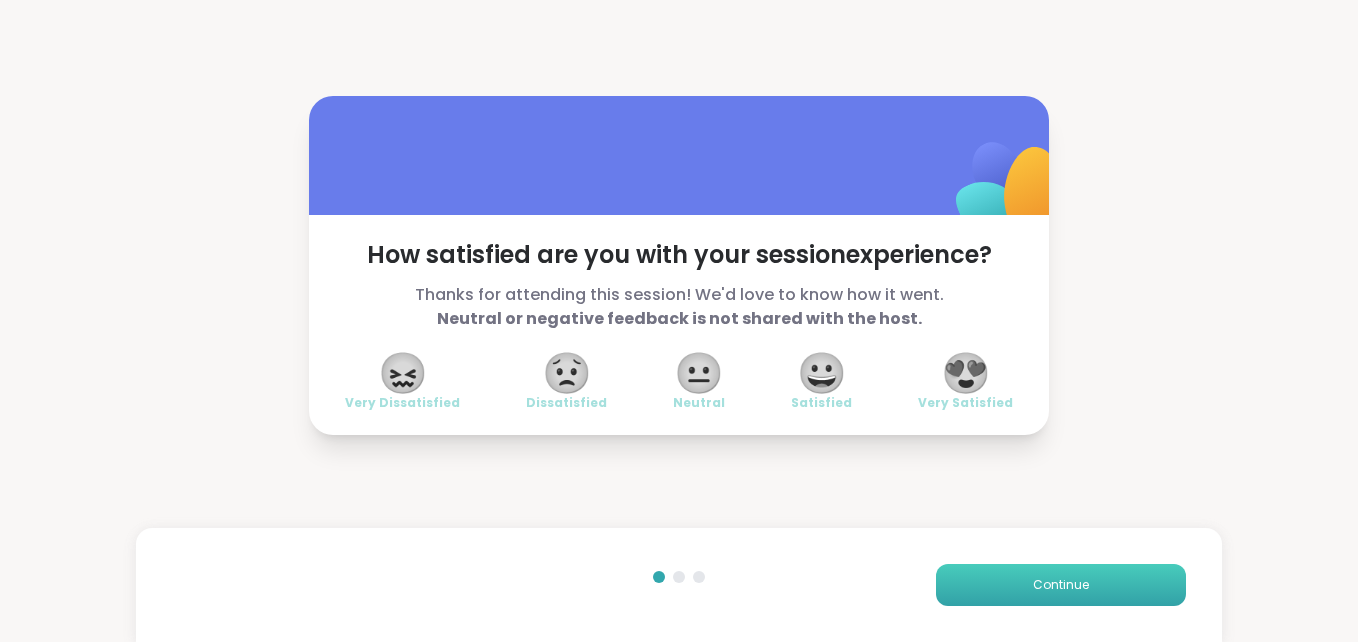 click on "Continue" at bounding box center [1061, 585] 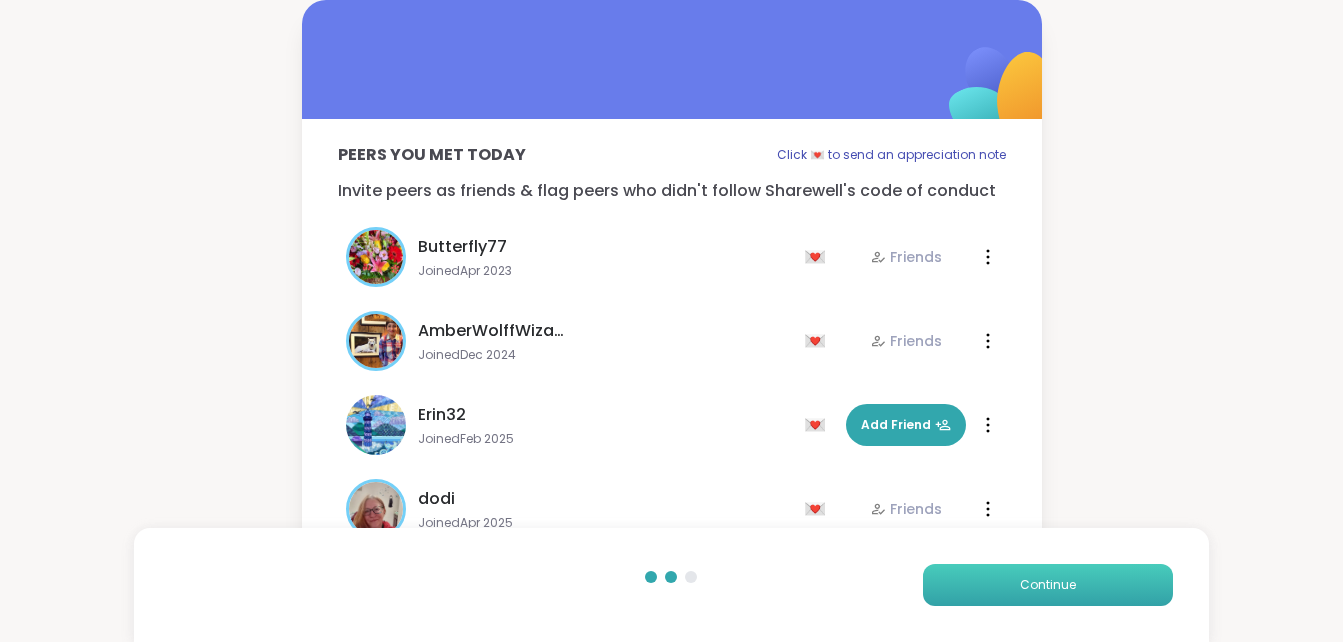 click on "Continue" at bounding box center [1048, 585] 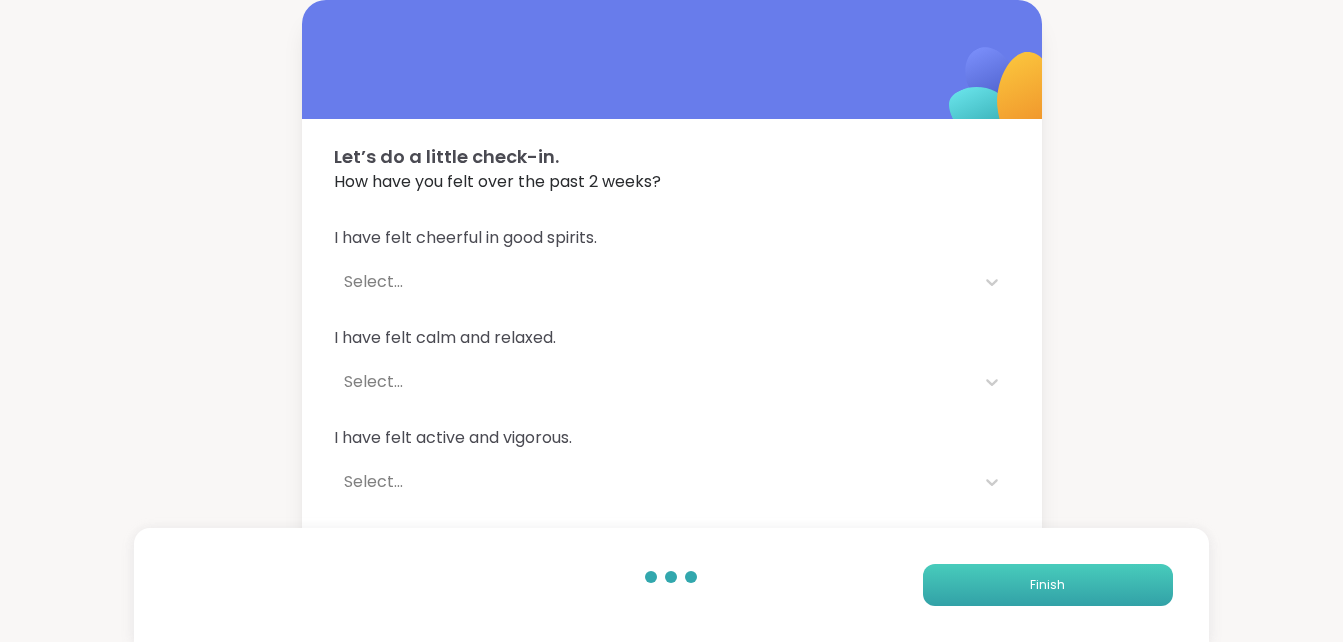 click on "Finish" at bounding box center [1048, 585] 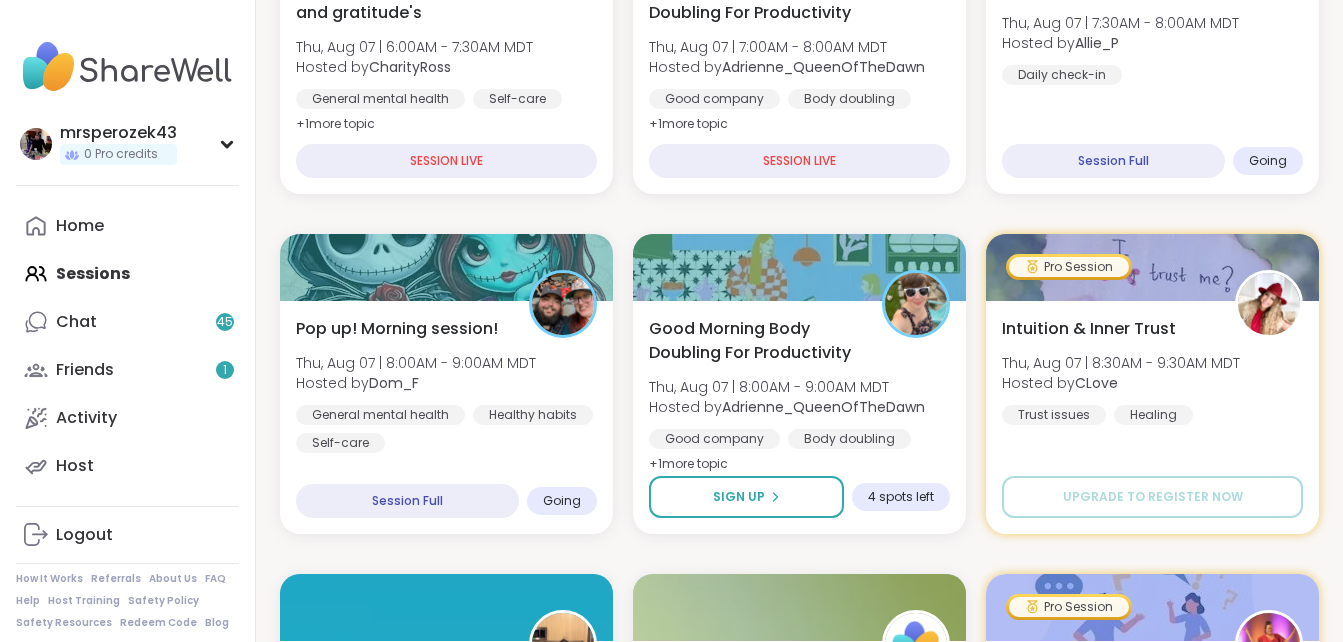 scroll, scrollTop: 627, scrollLeft: 0, axis: vertical 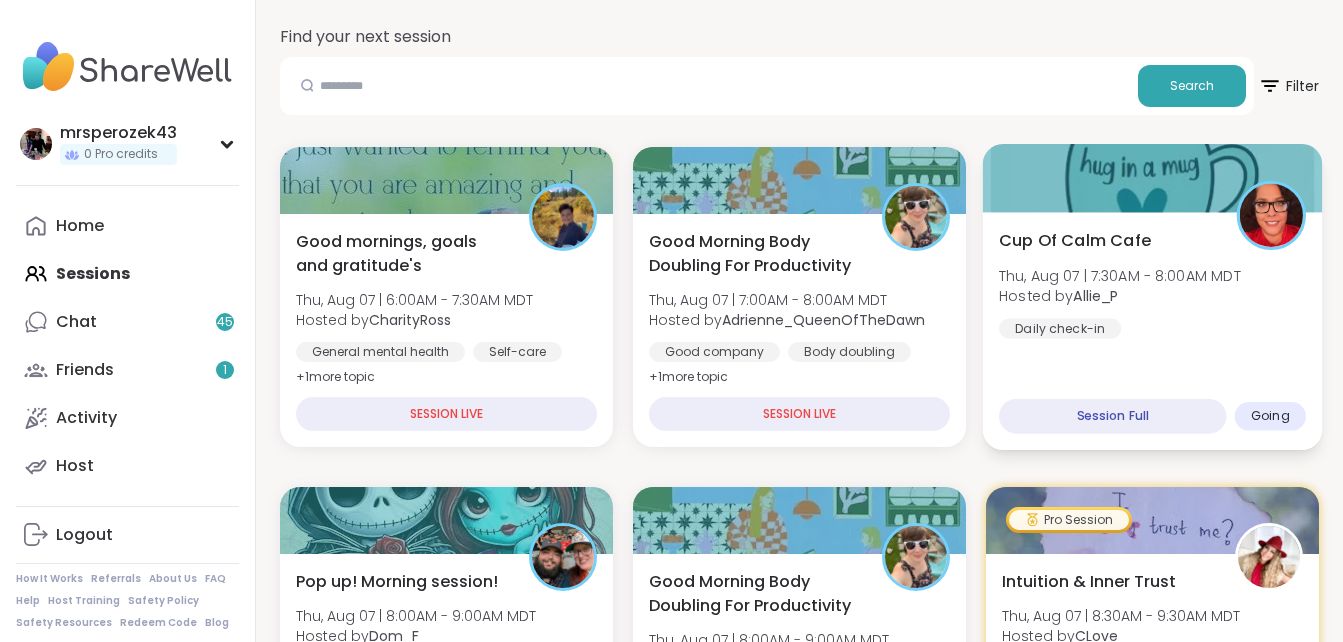 click on "Allie_P" at bounding box center (1095, 296) 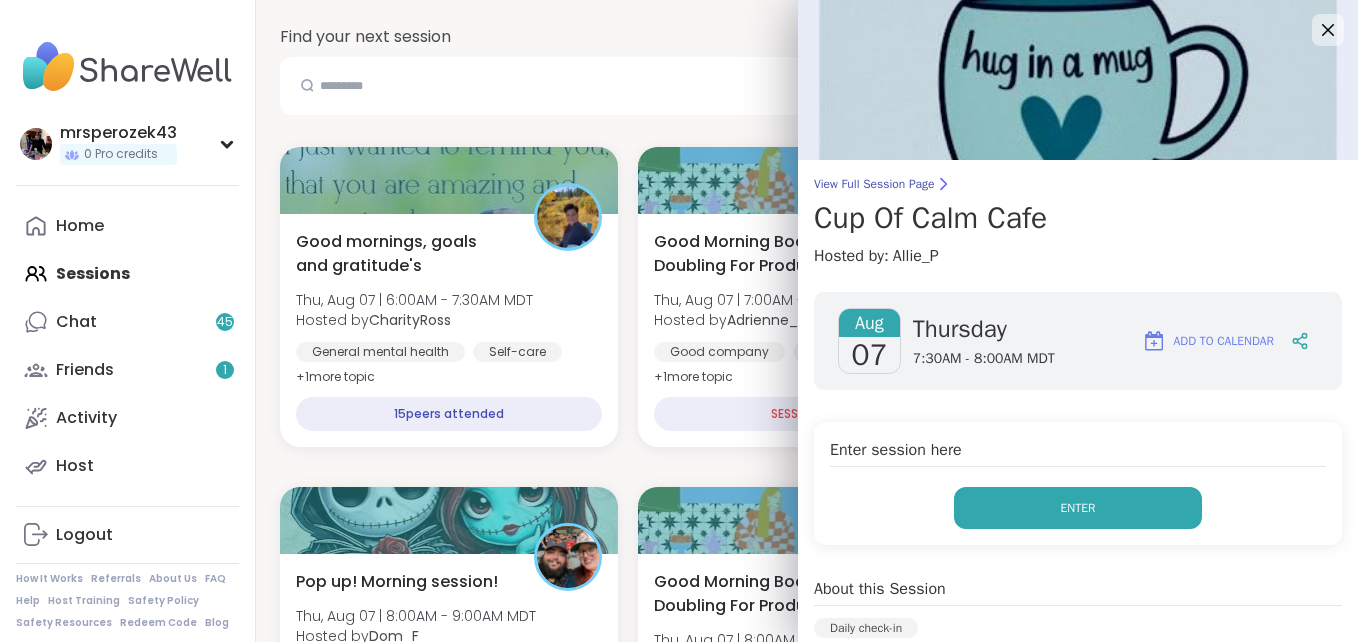 click on "Enter" at bounding box center [1078, 508] 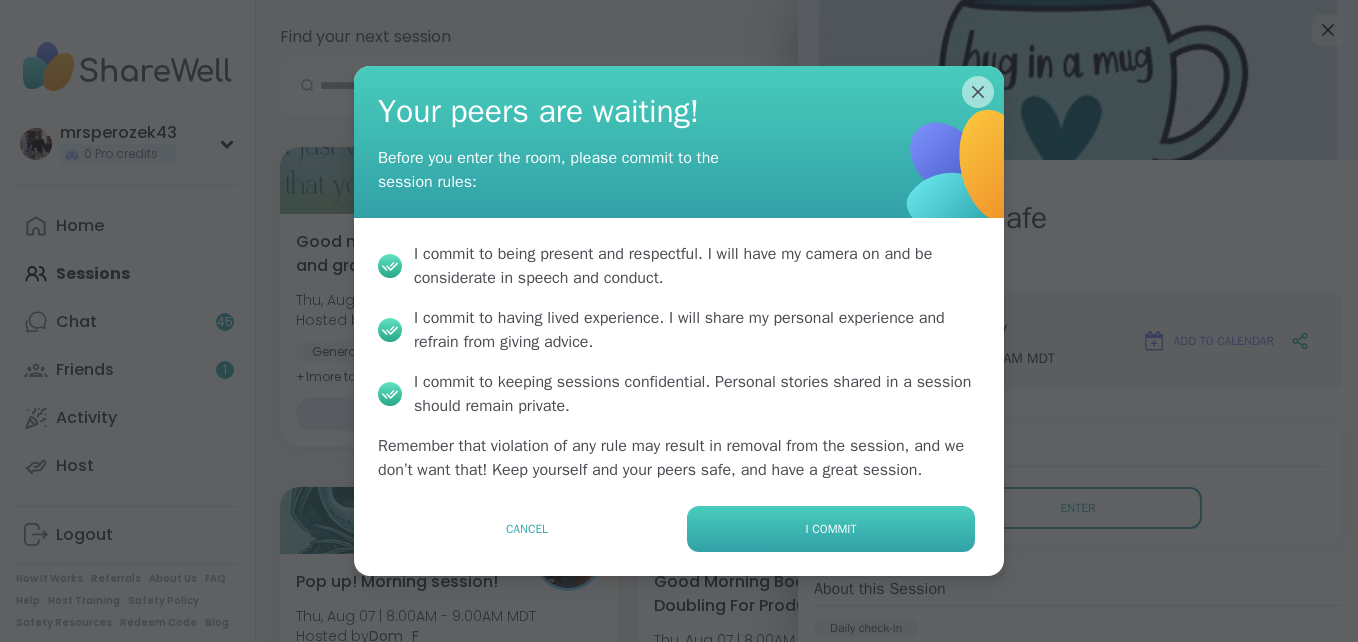 click on "I commit" at bounding box center (831, 529) 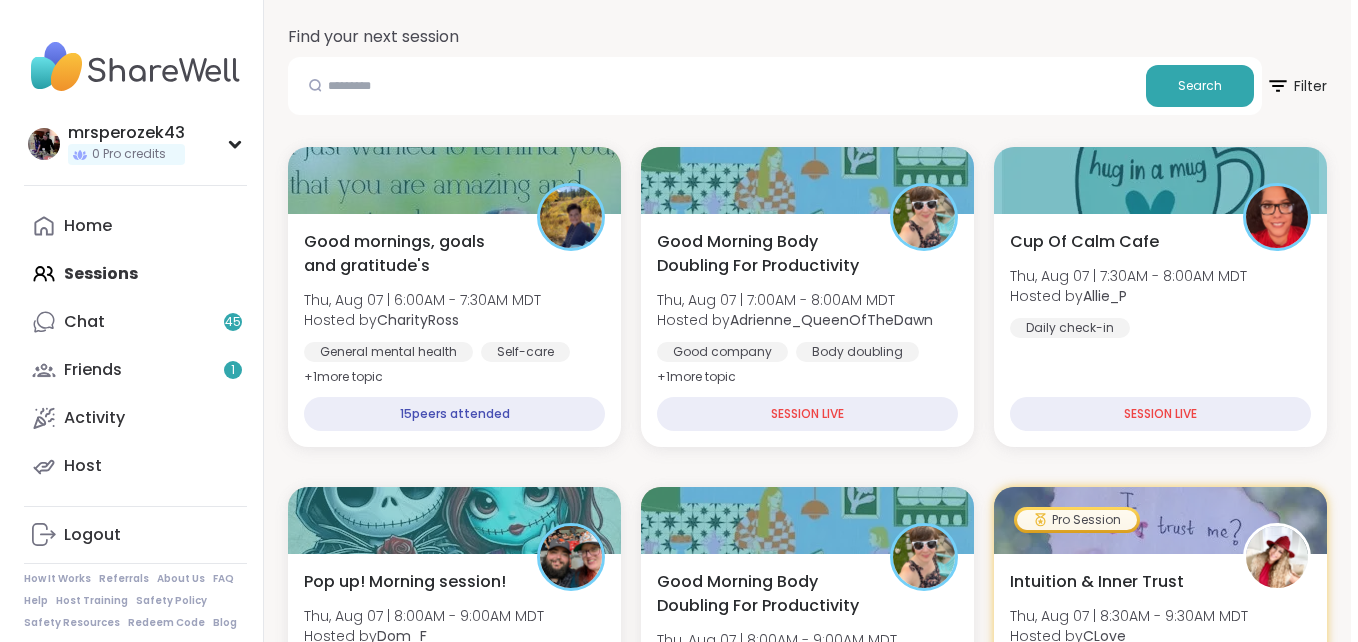 scroll, scrollTop: 0, scrollLeft: 0, axis: both 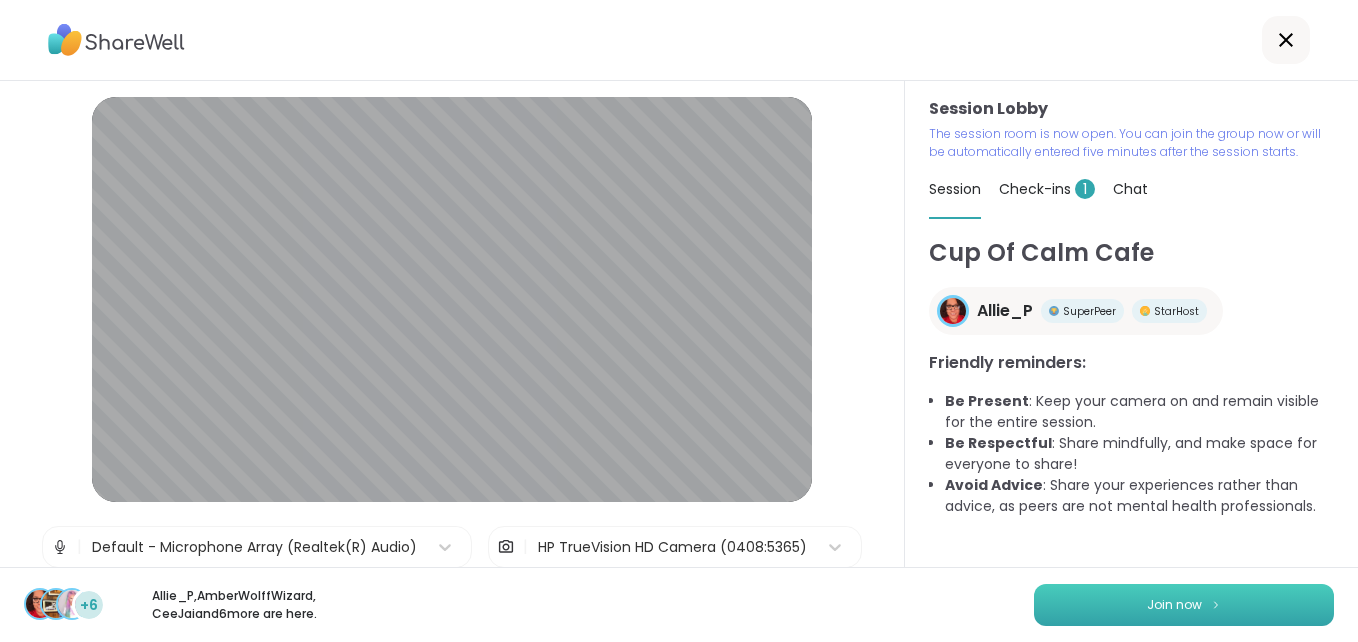 click on "Join now" at bounding box center (1184, 605) 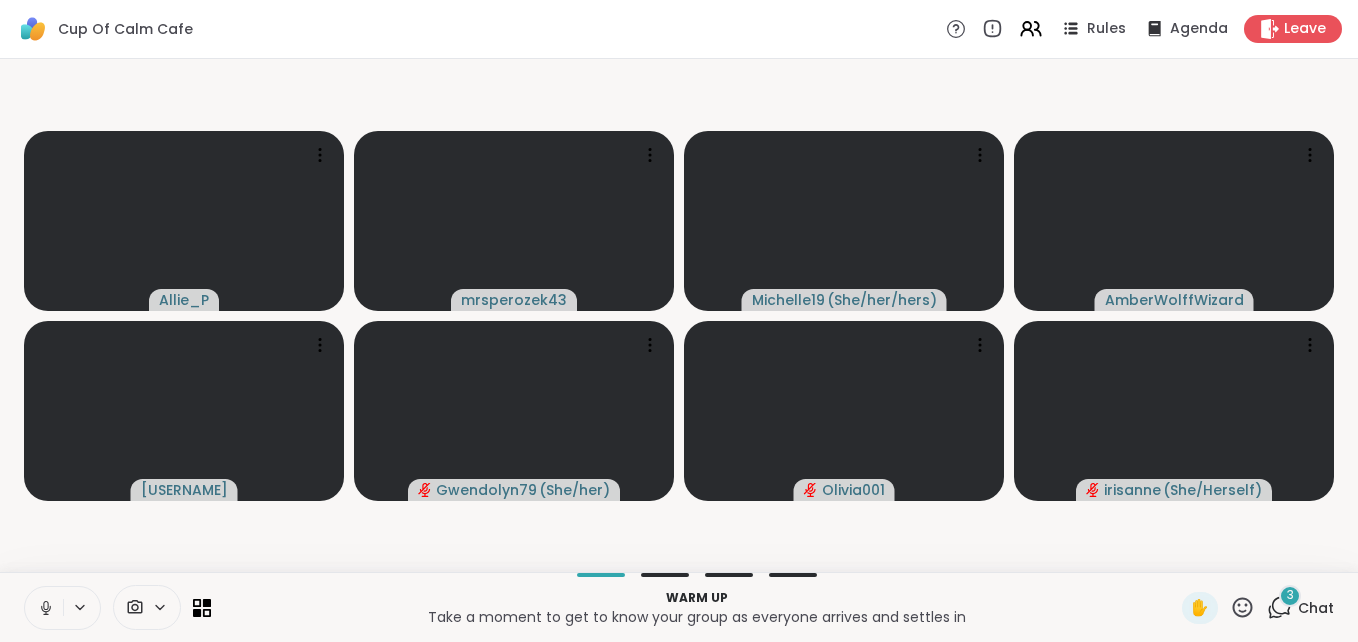 click at bounding box center (44, 608) 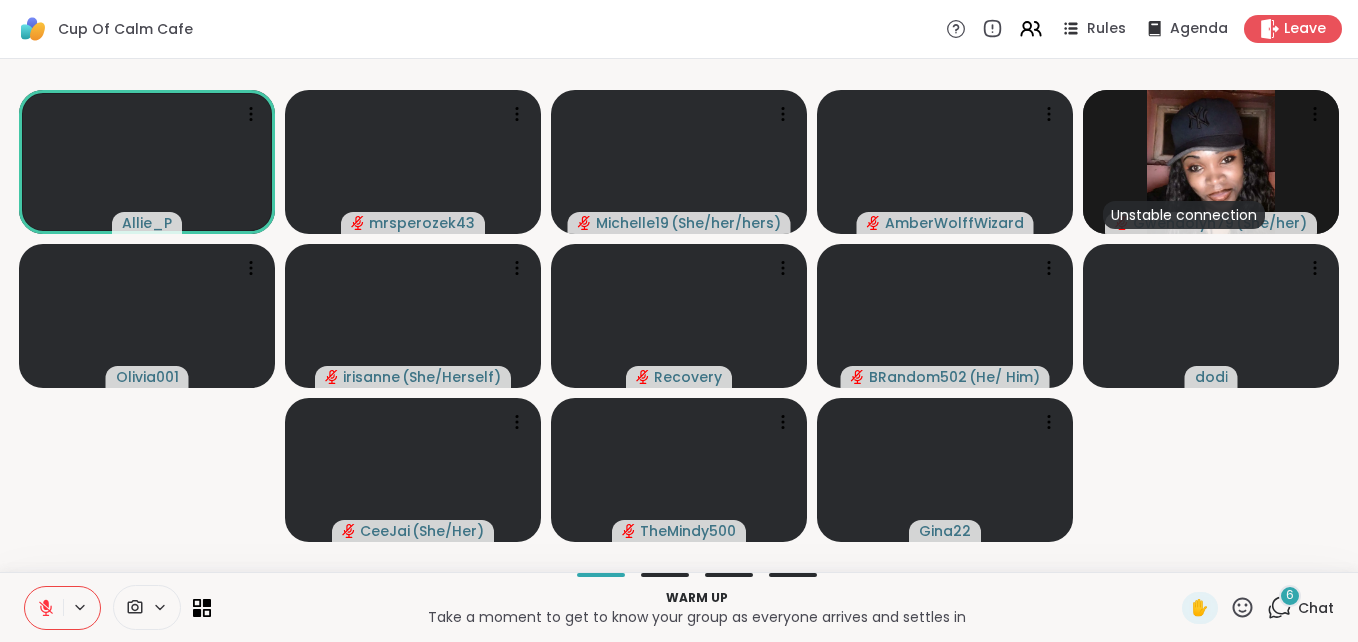 click 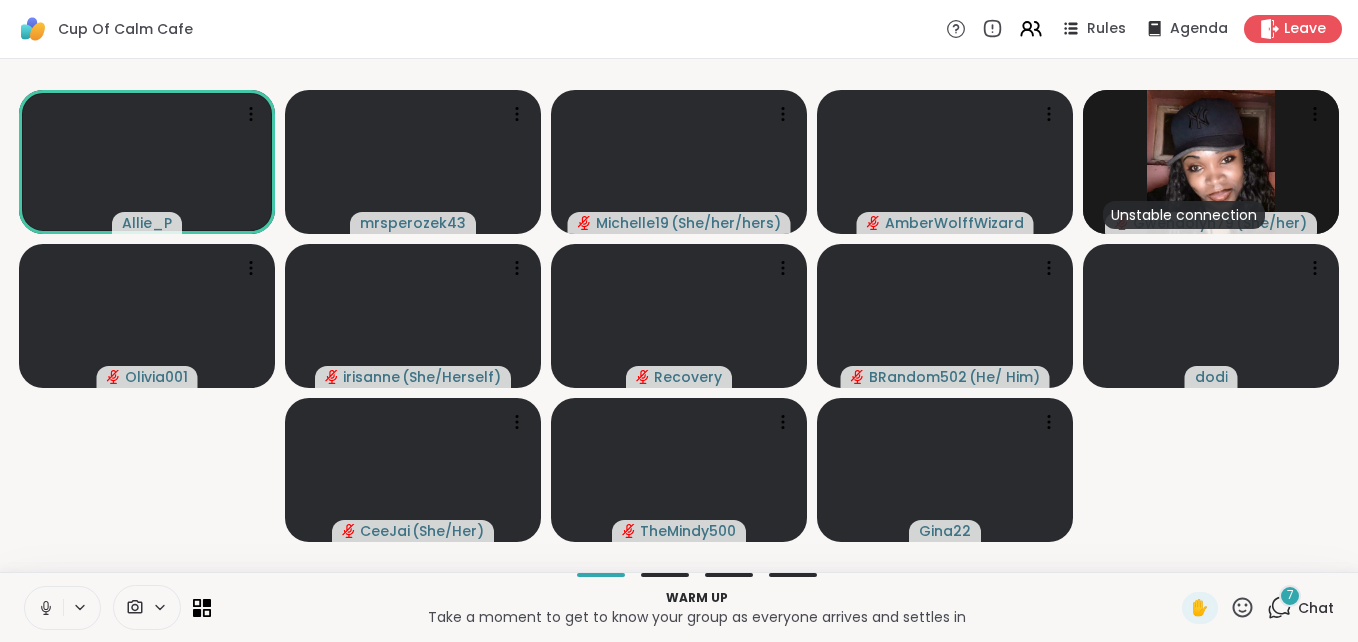 click 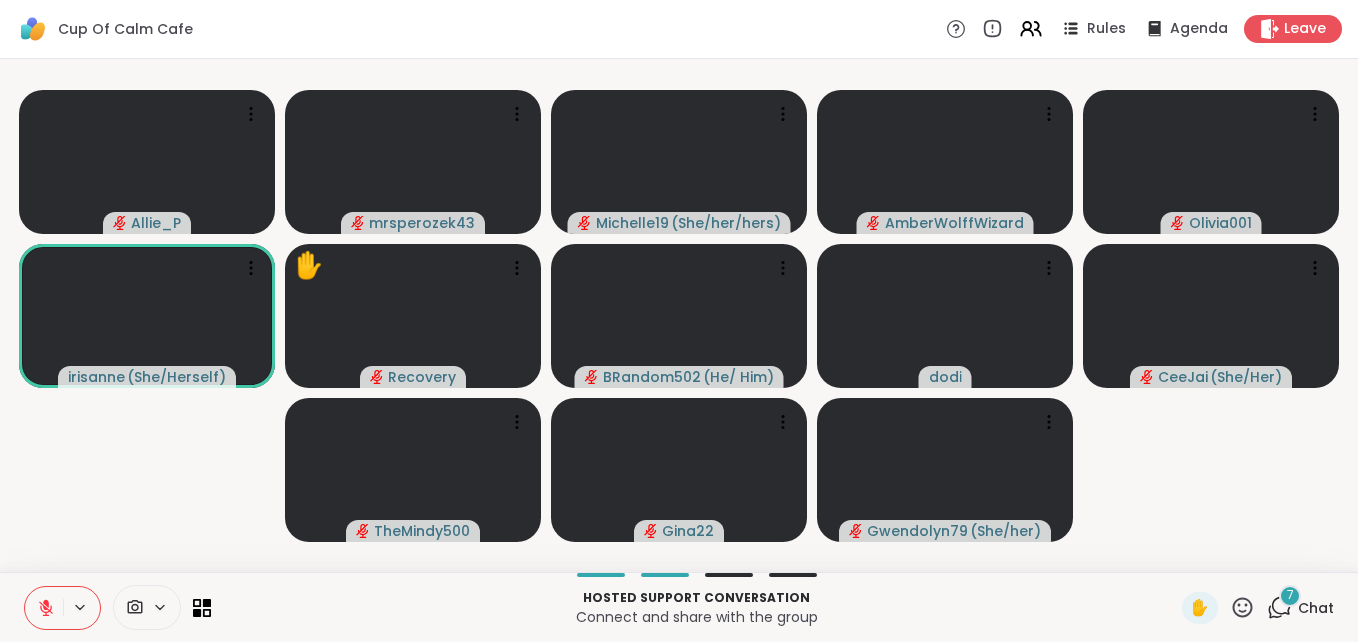 click on "7" at bounding box center [1290, 595] 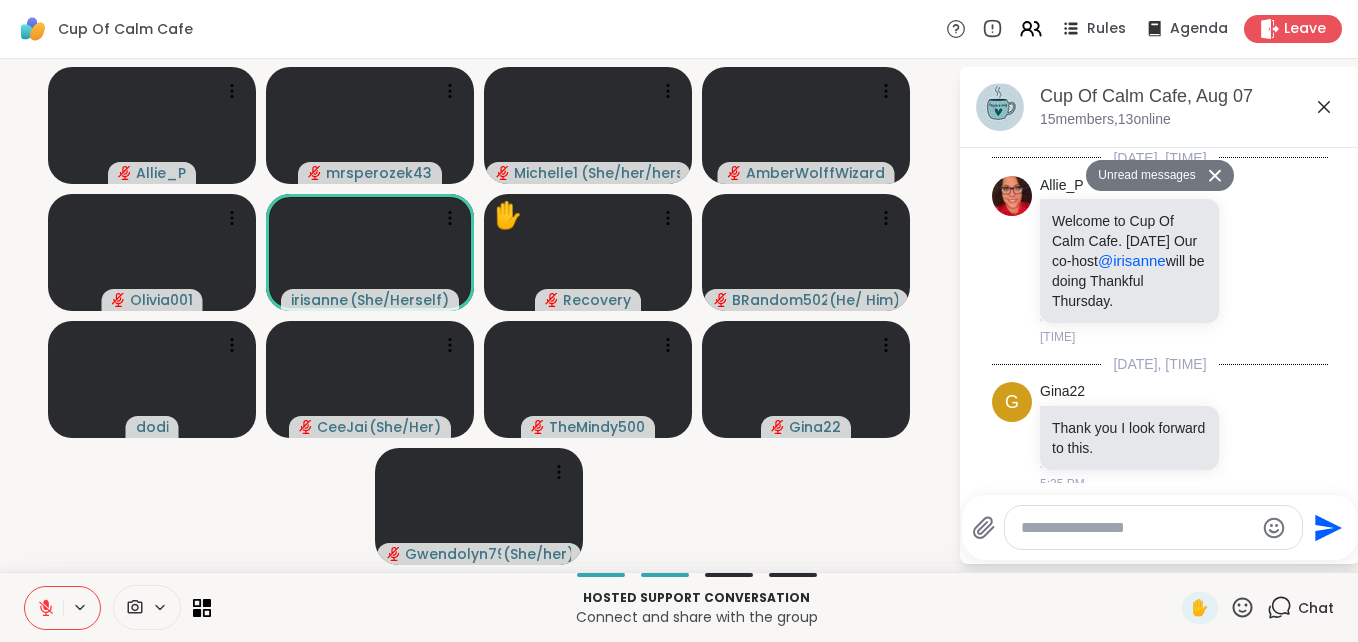 scroll, scrollTop: 1801, scrollLeft: 0, axis: vertical 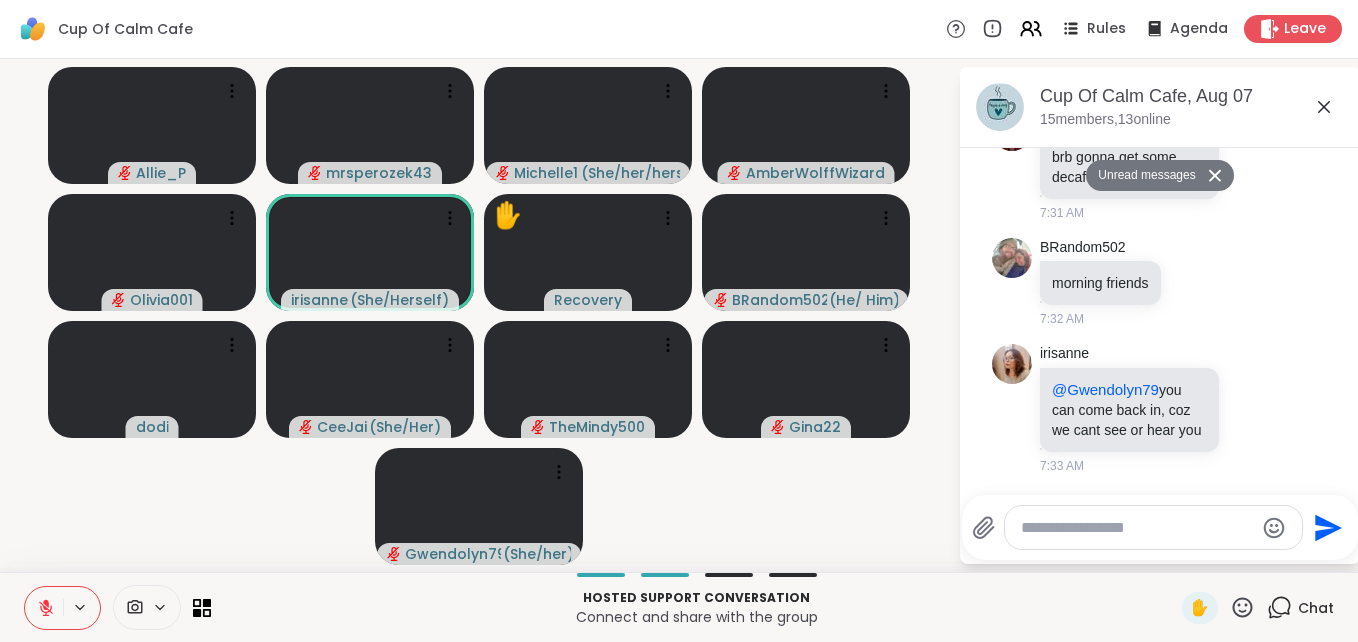 click 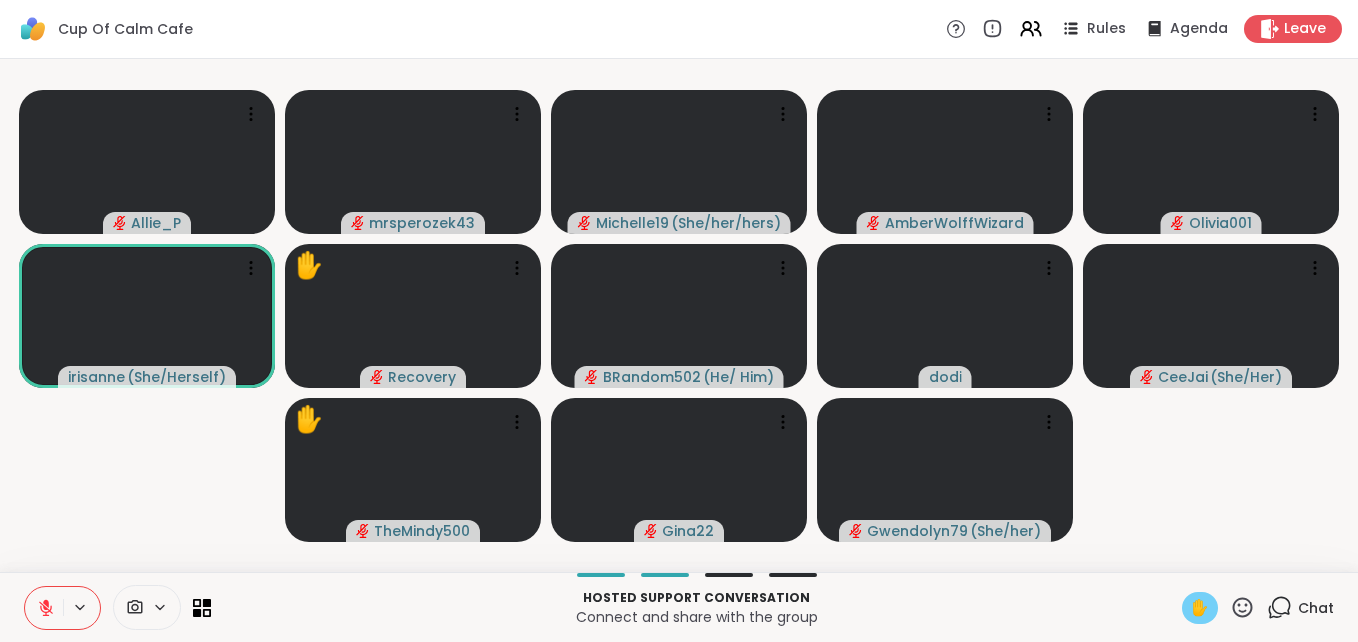 click on "✋" at bounding box center (1200, 608) 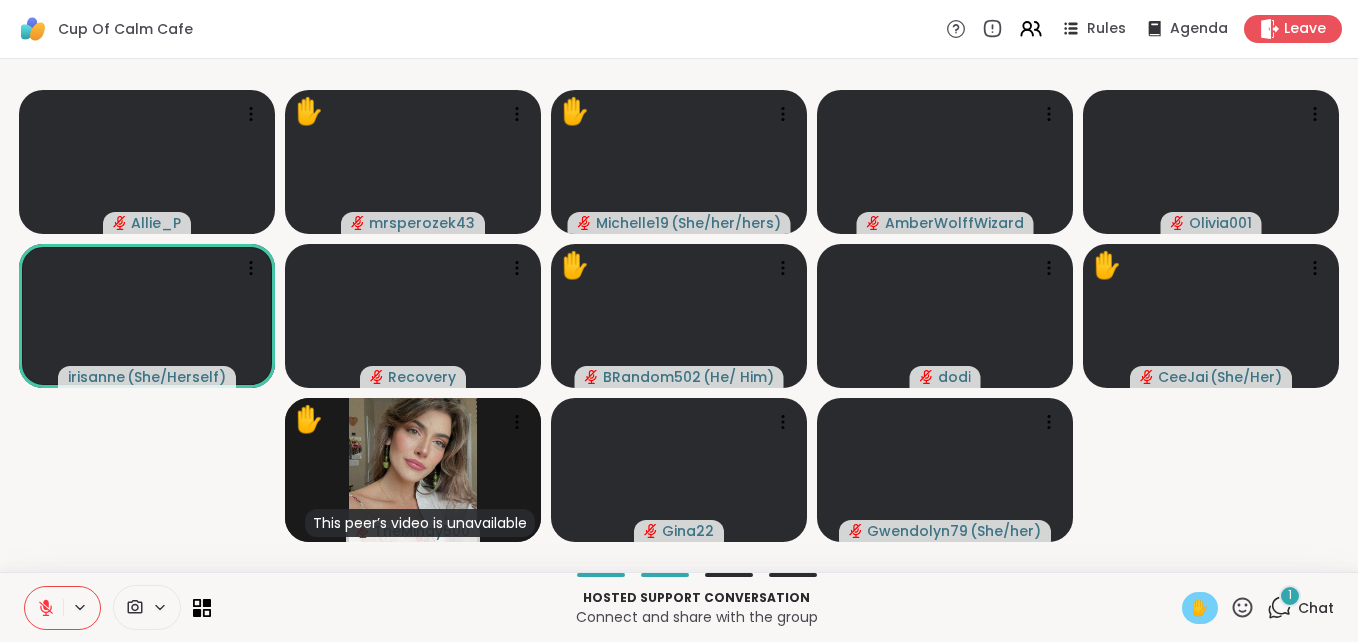 click 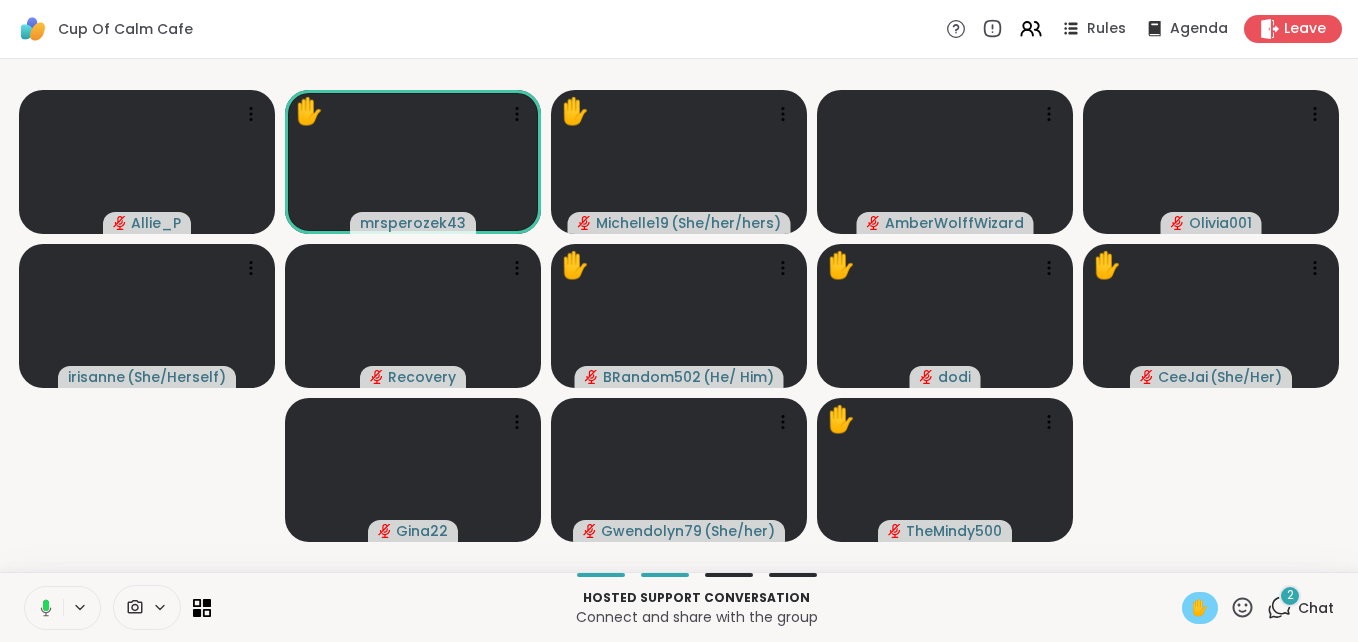 click 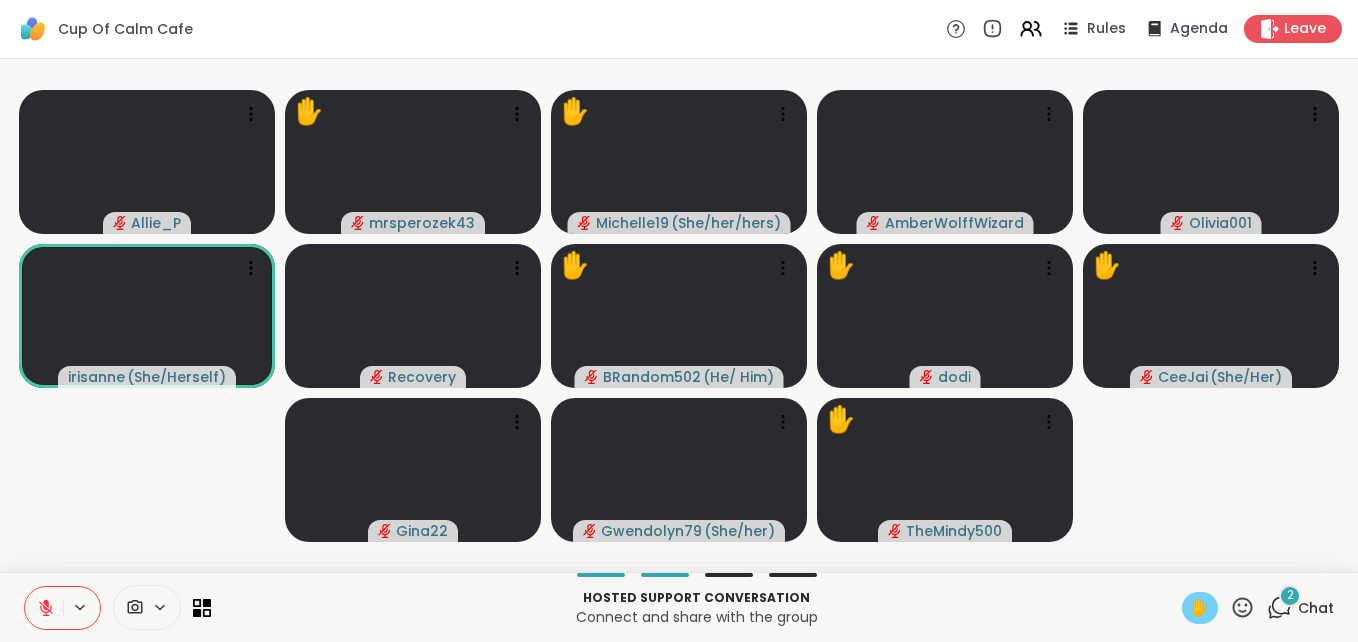 click on "✋" at bounding box center [1200, 608] 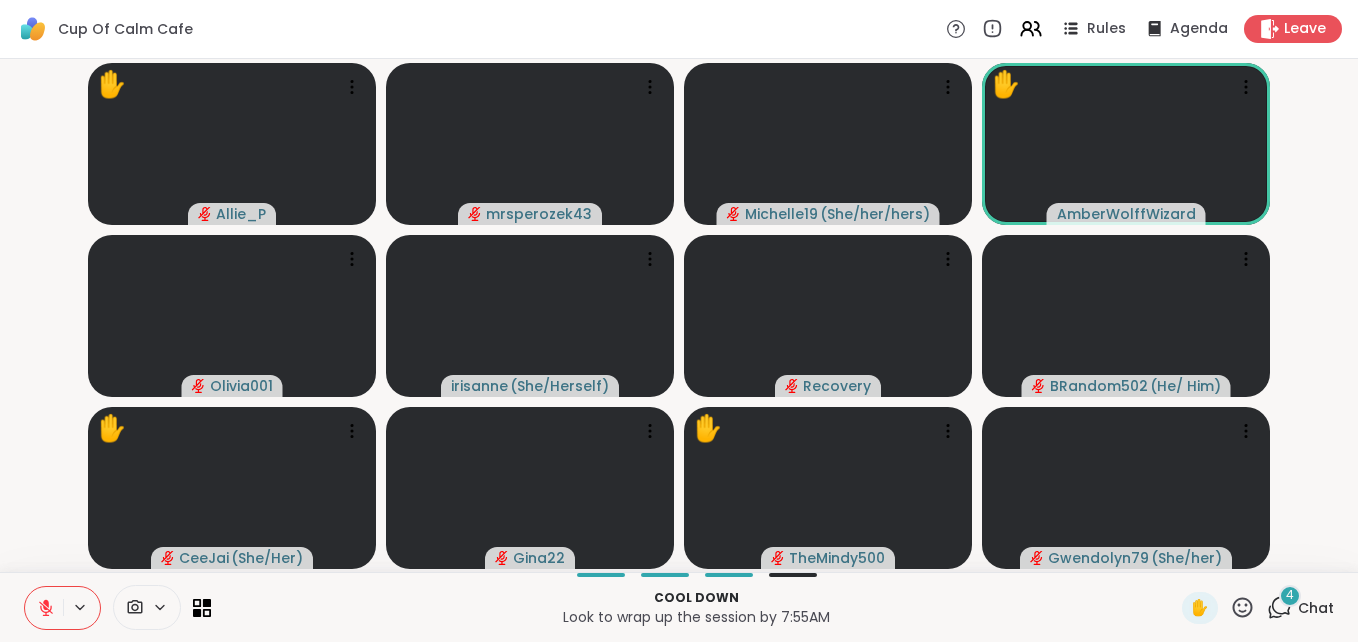 click on "4" at bounding box center (1290, 595) 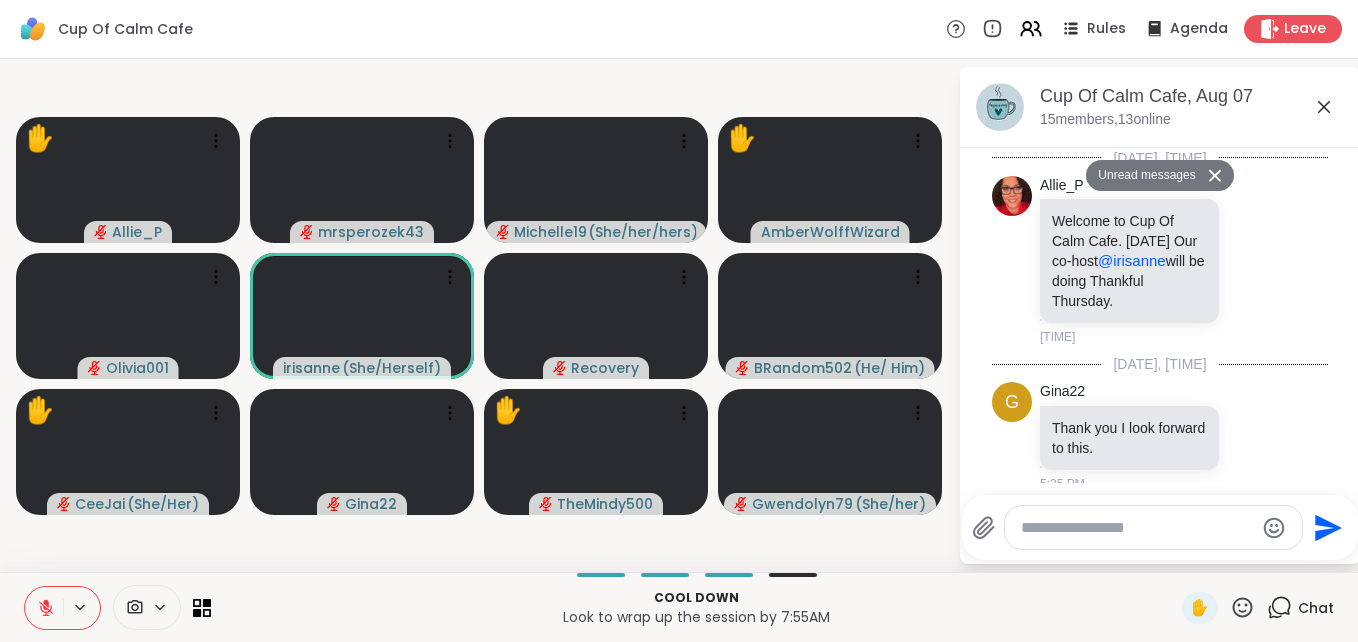 scroll, scrollTop: 2699, scrollLeft: 0, axis: vertical 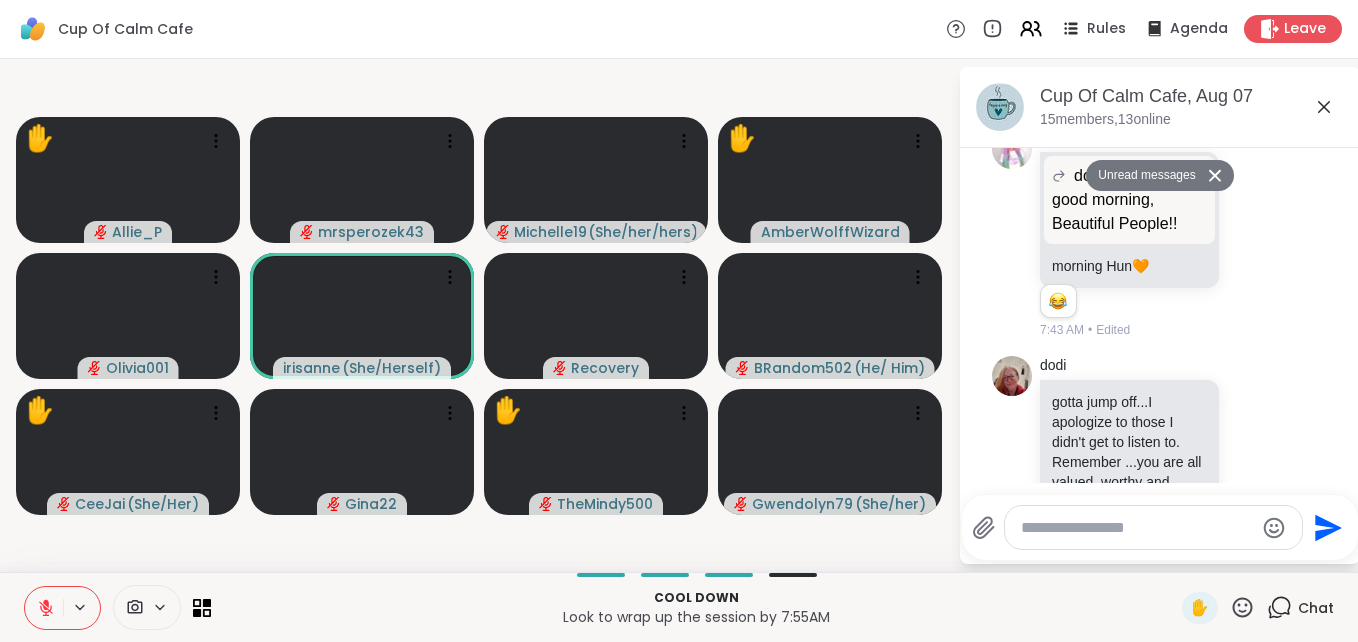 click 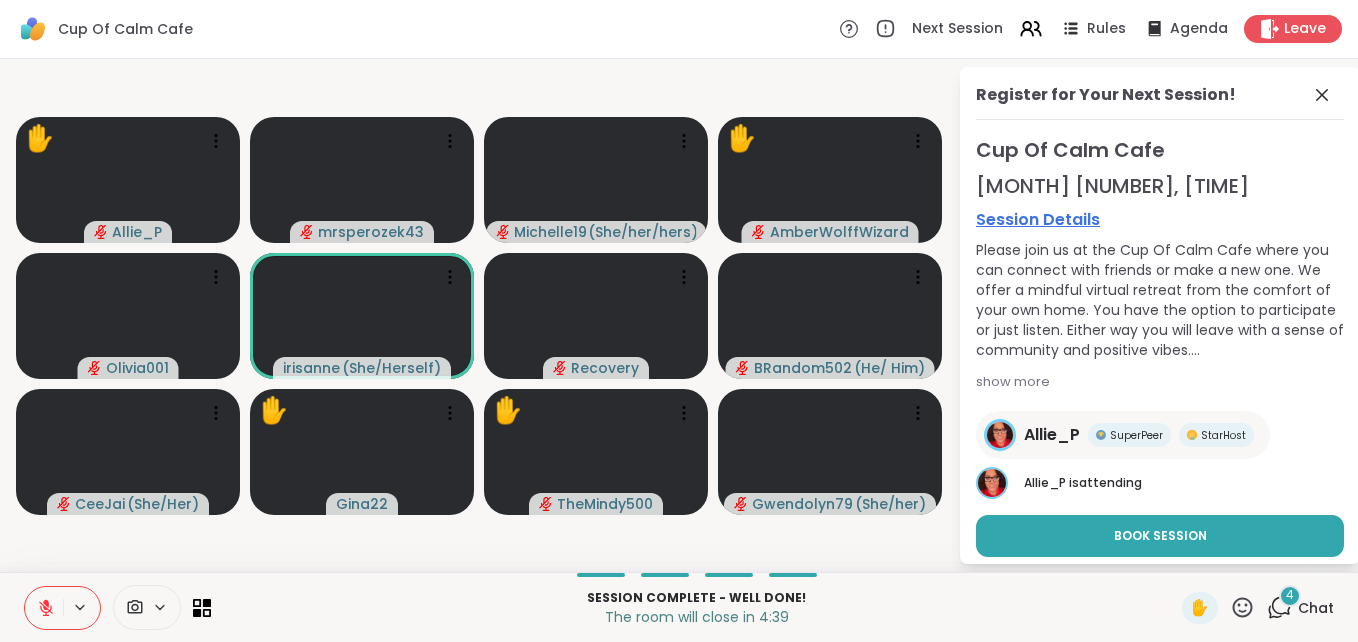 click on "4" at bounding box center (1290, 595) 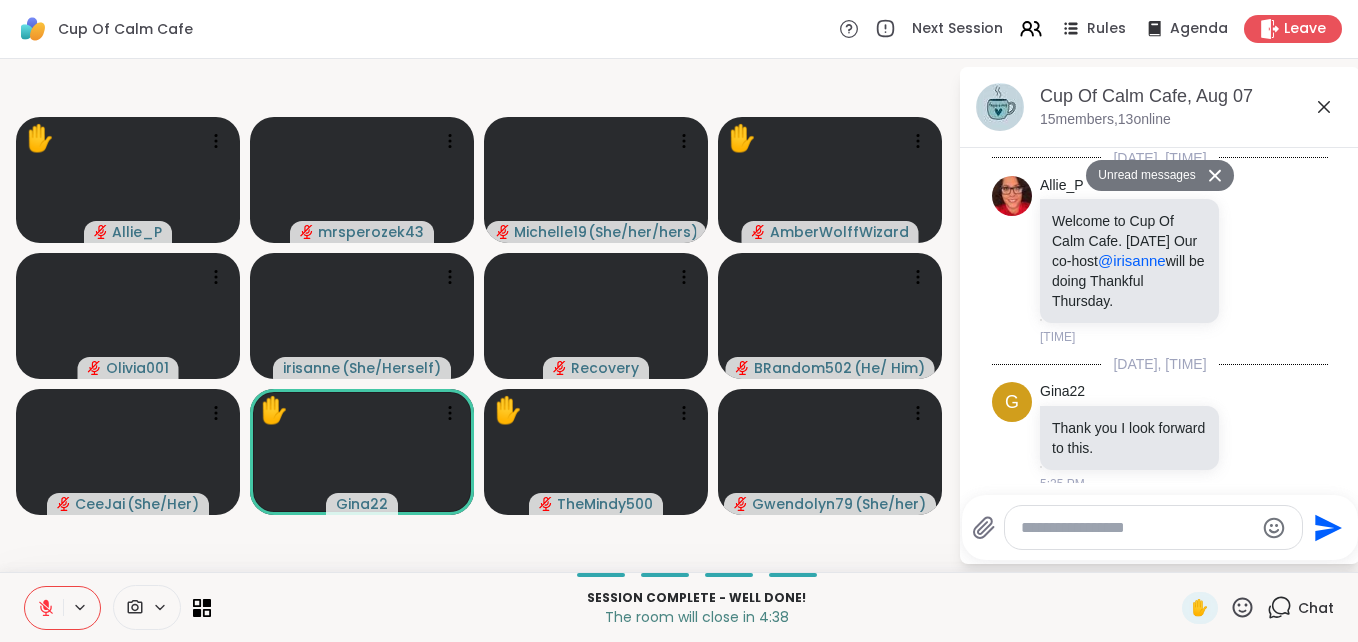 scroll, scrollTop: 3355, scrollLeft: 0, axis: vertical 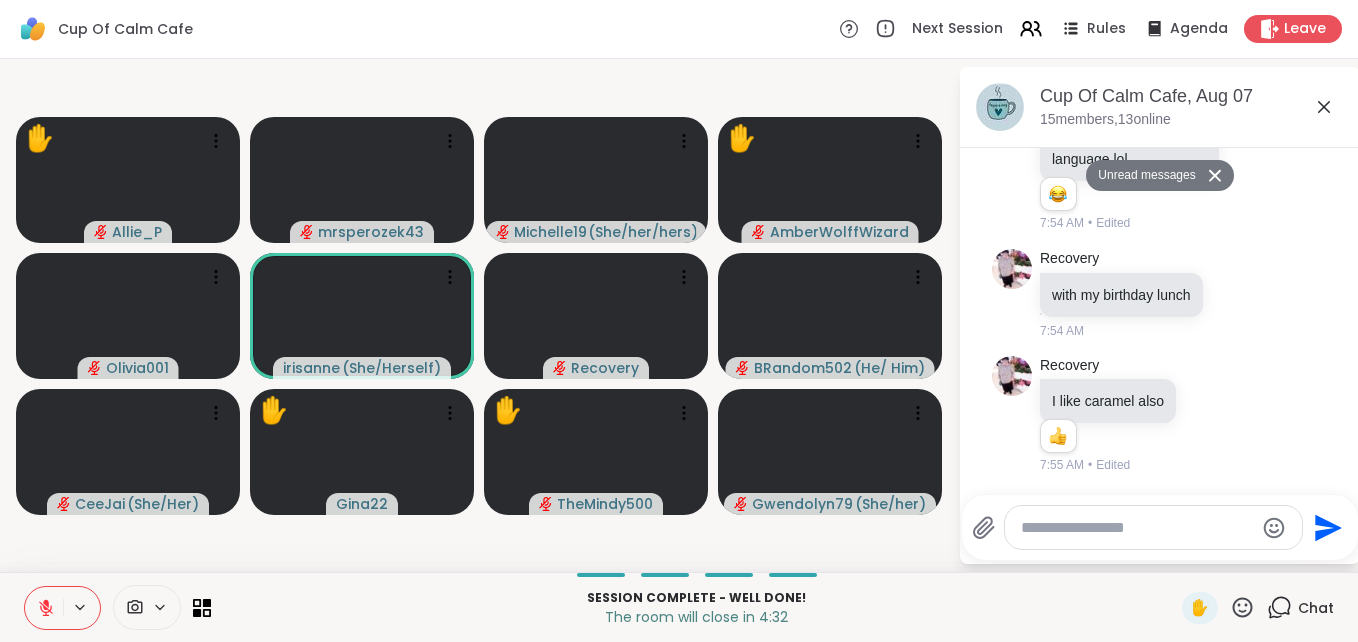 click 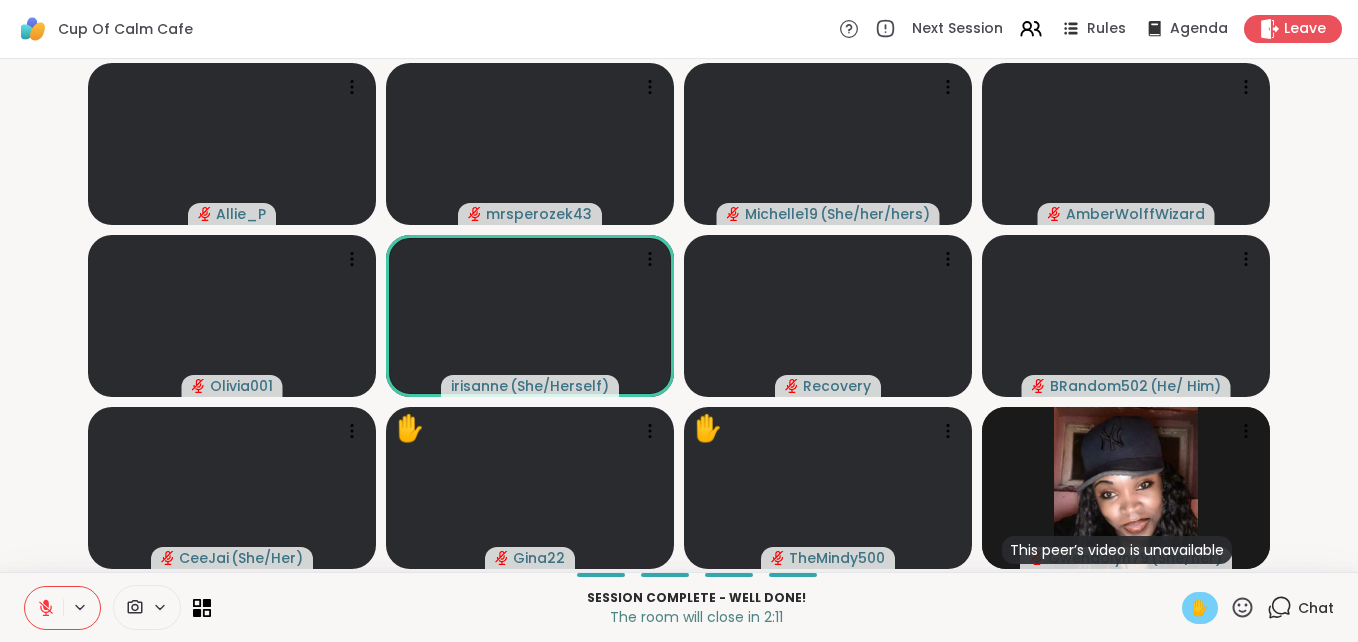 click on "✋" at bounding box center (1200, 608) 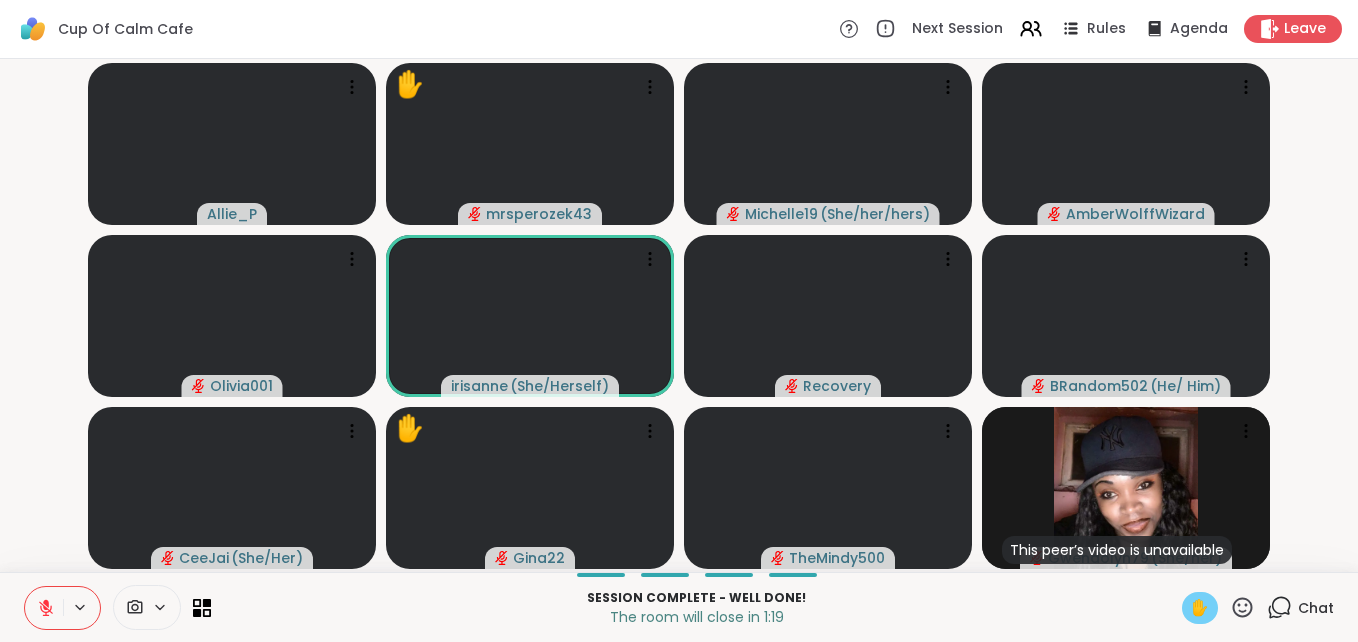 click 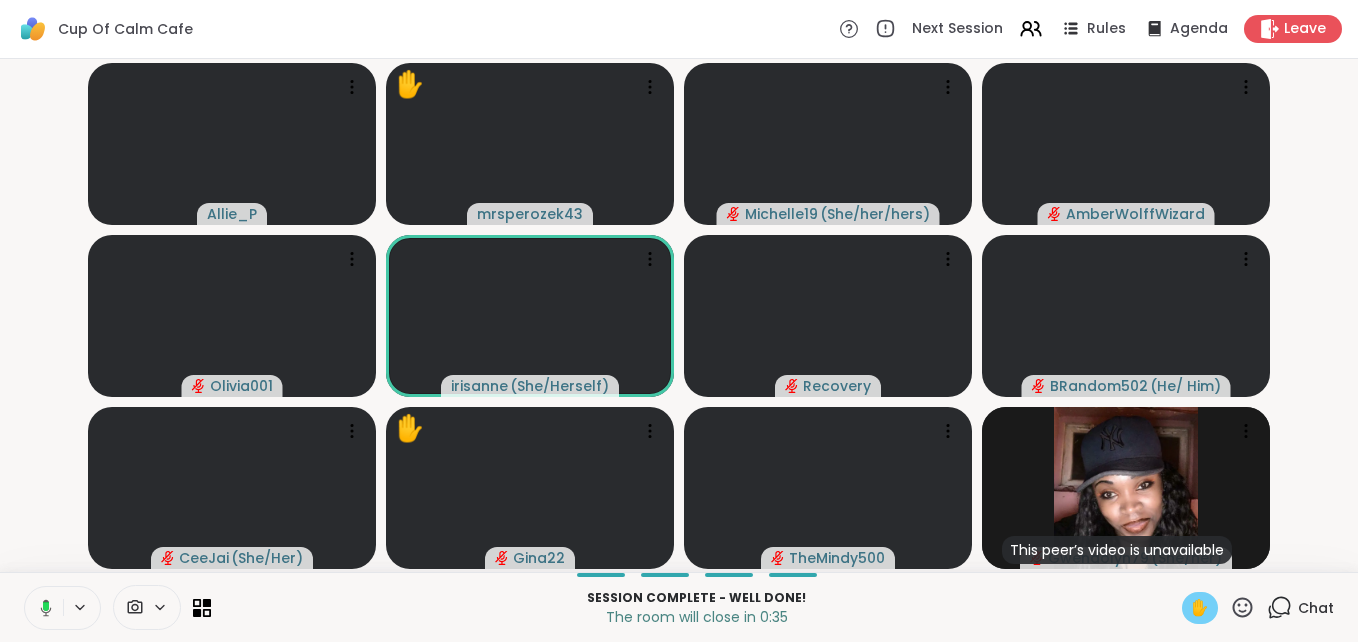 click 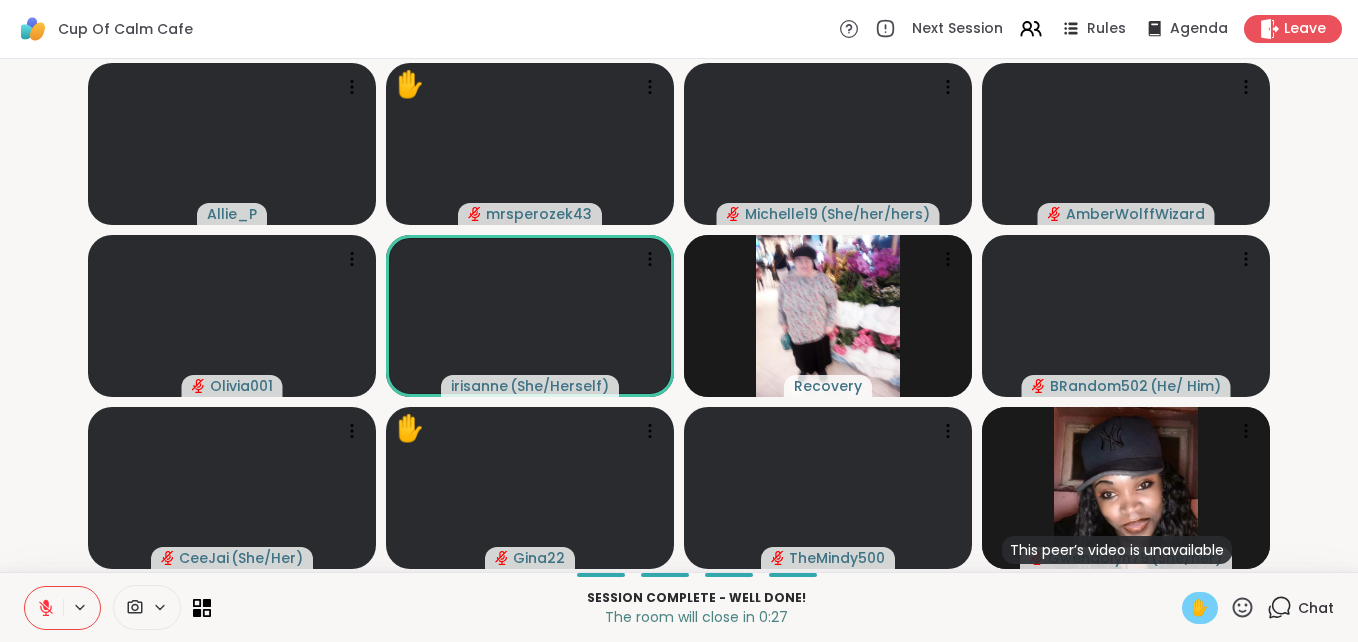click on "✋" at bounding box center (1200, 608) 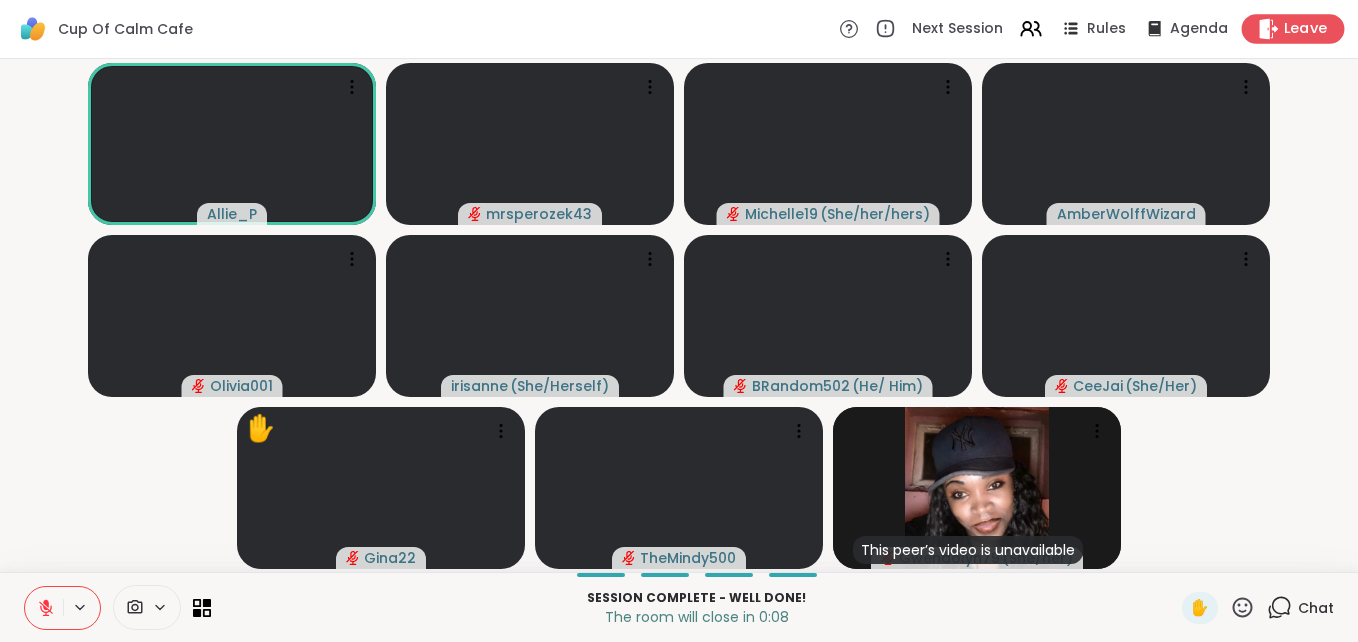 click on "Leave" at bounding box center (1306, 29) 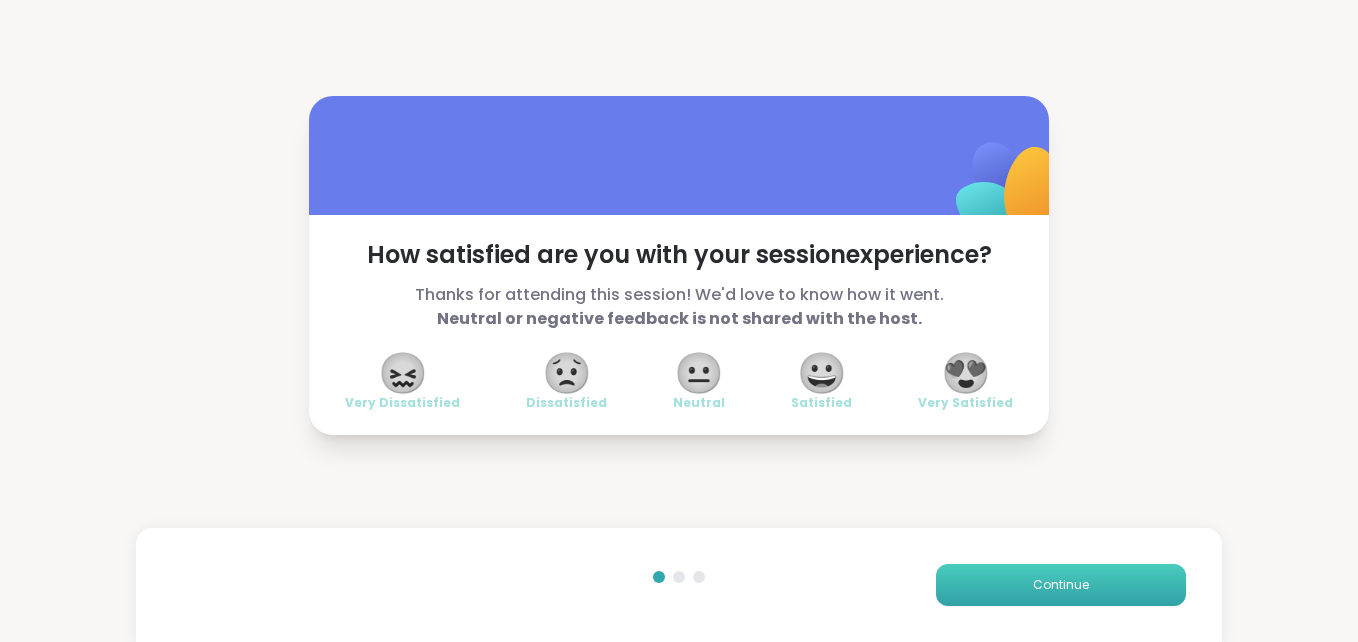 click on "Continue" at bounding box center [1061, 585] 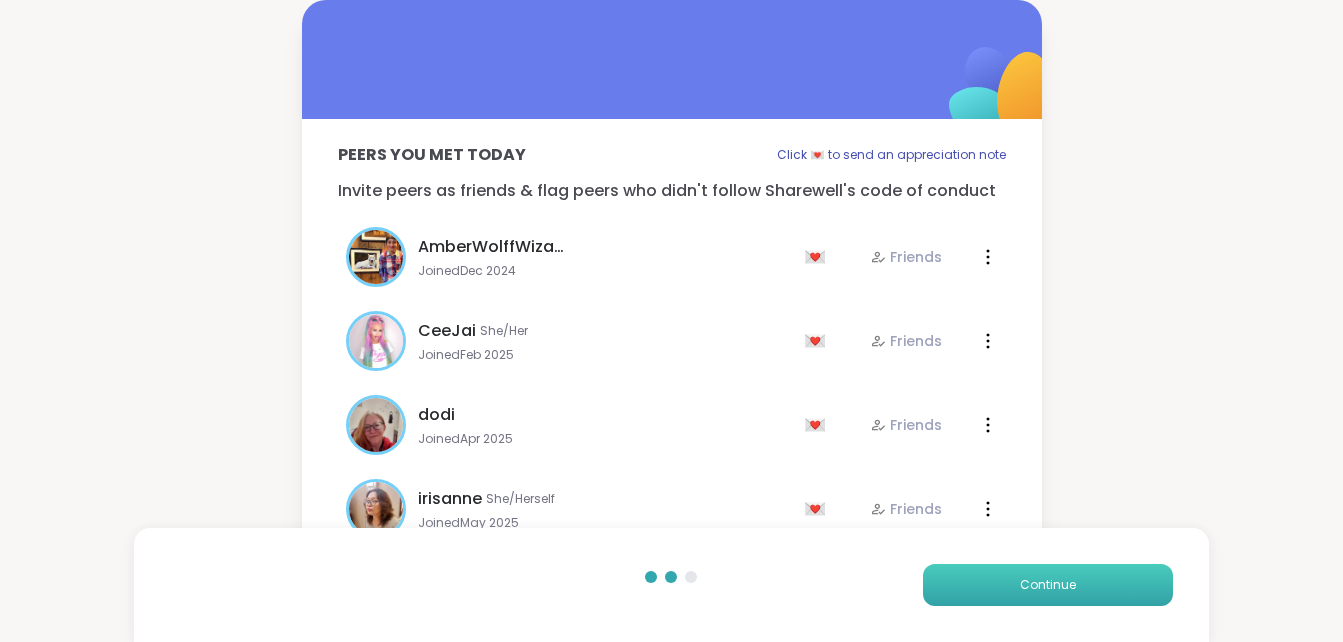 click on "Continue" at bounding box center (1048, 585) 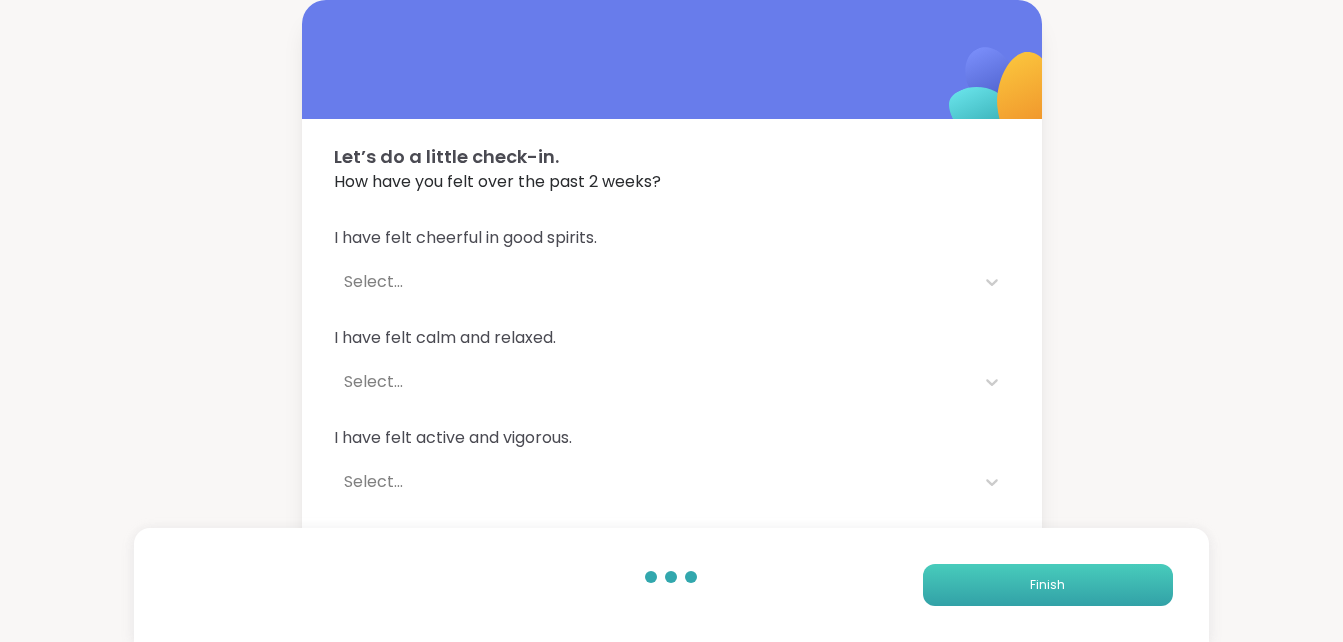 click on "Finish" at bounding box center (1048, 585) 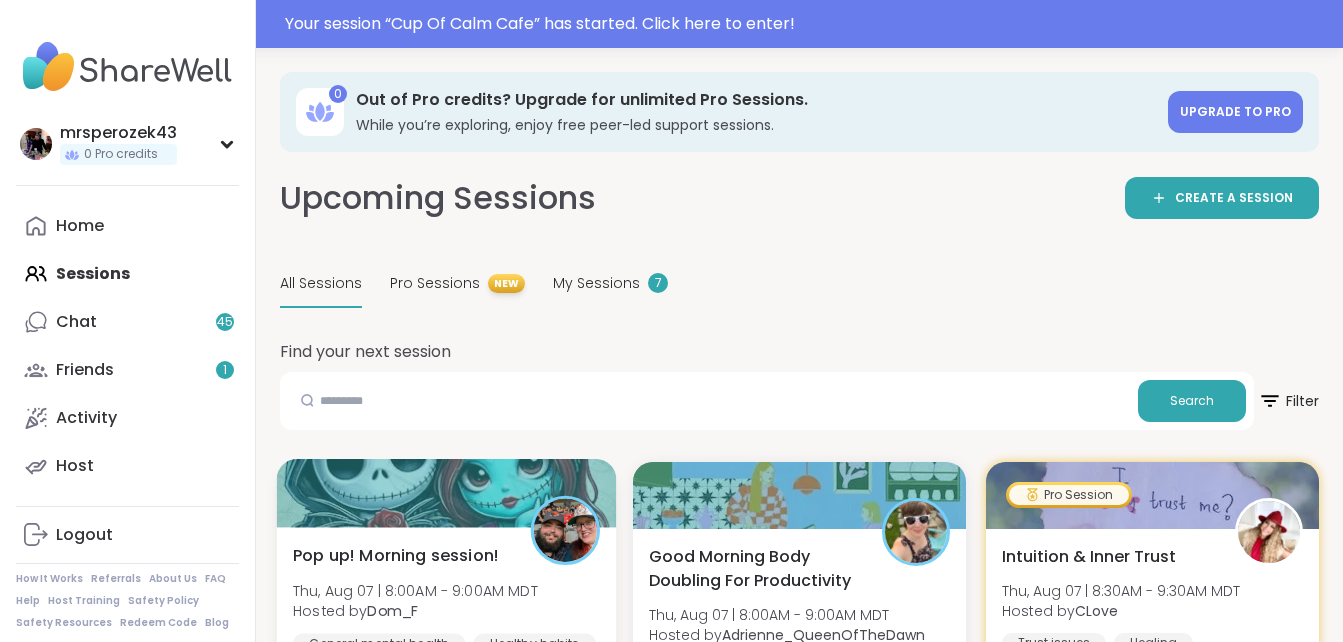 click on "Pop up! Morning session!" at bounding box center (396, 555) 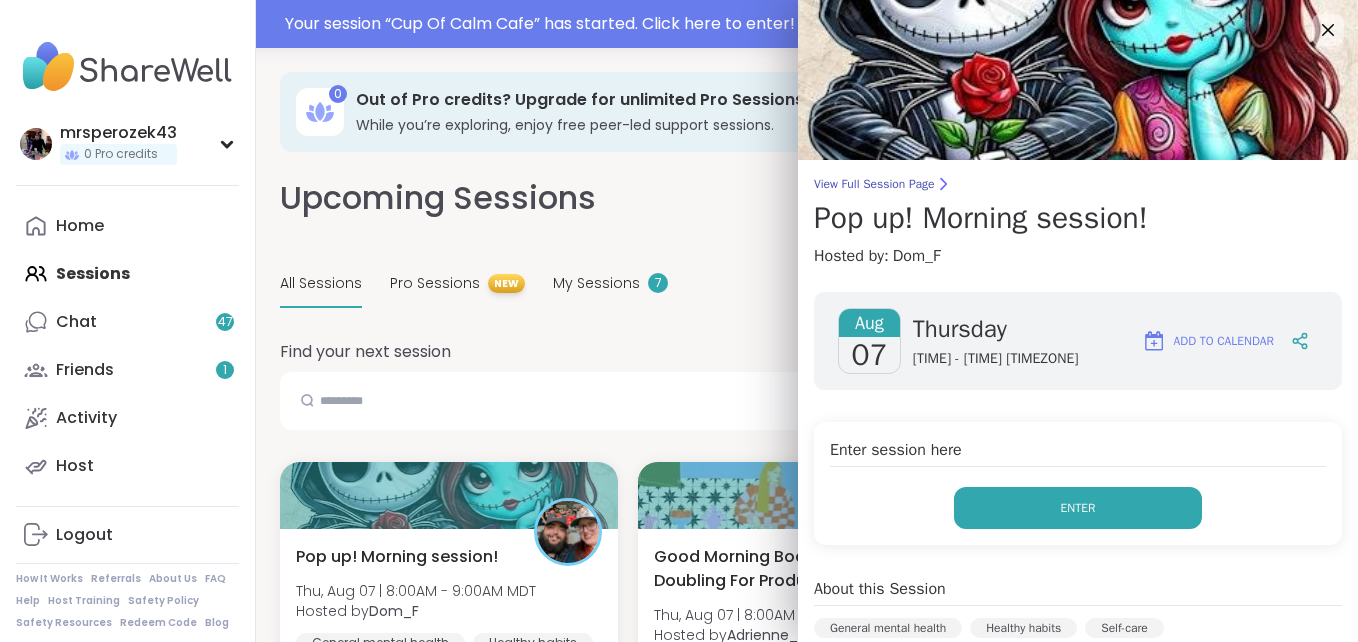 click on "Enter" at bounding box center [1078, 508] 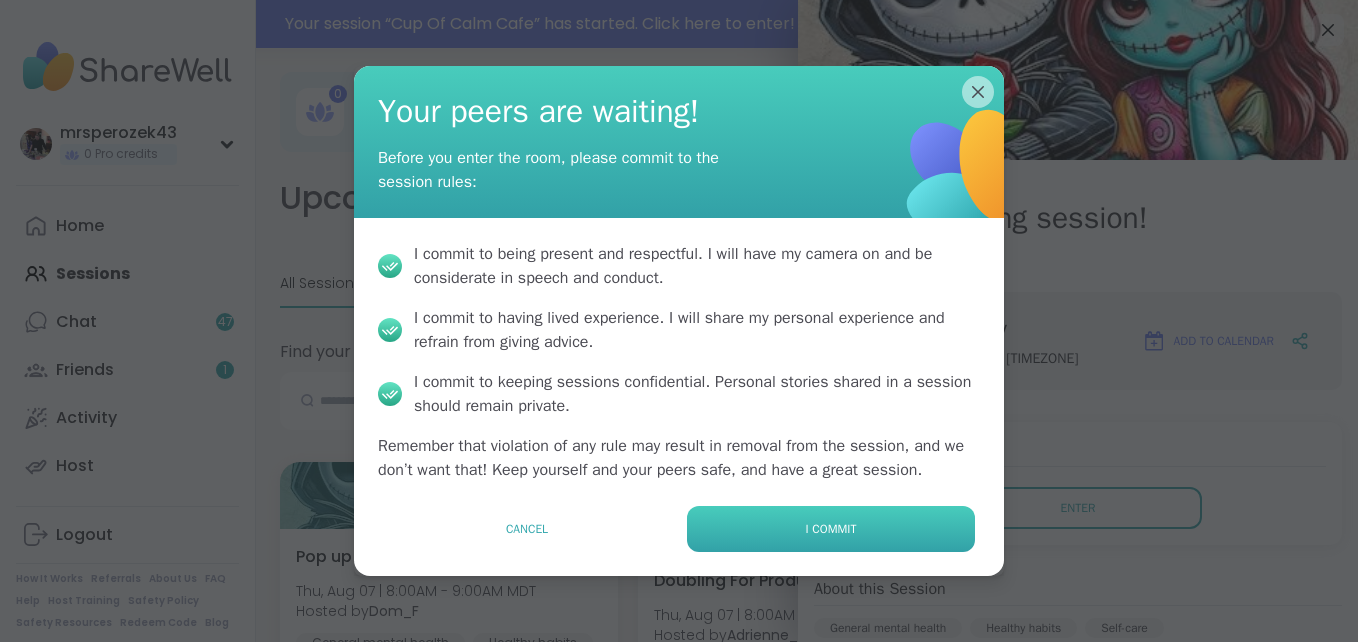 click on "I commit" at bounding box center (831, 529) 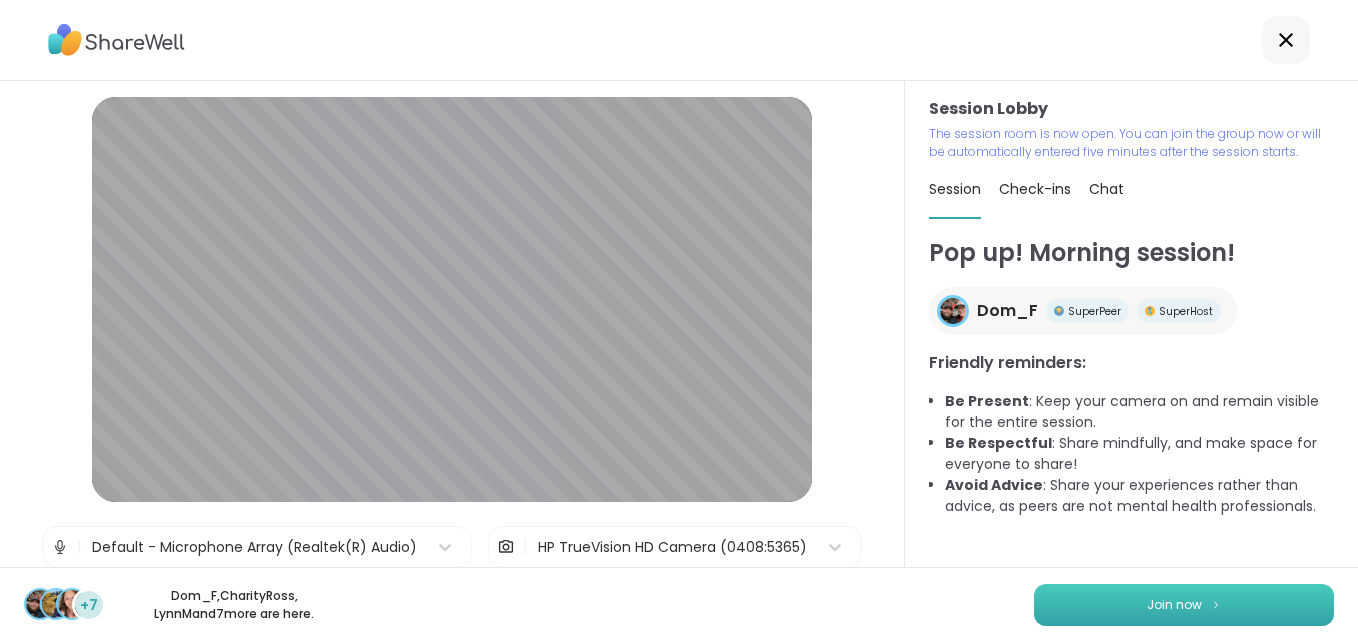 click on "Join now" at bounding box center (1184, 605) 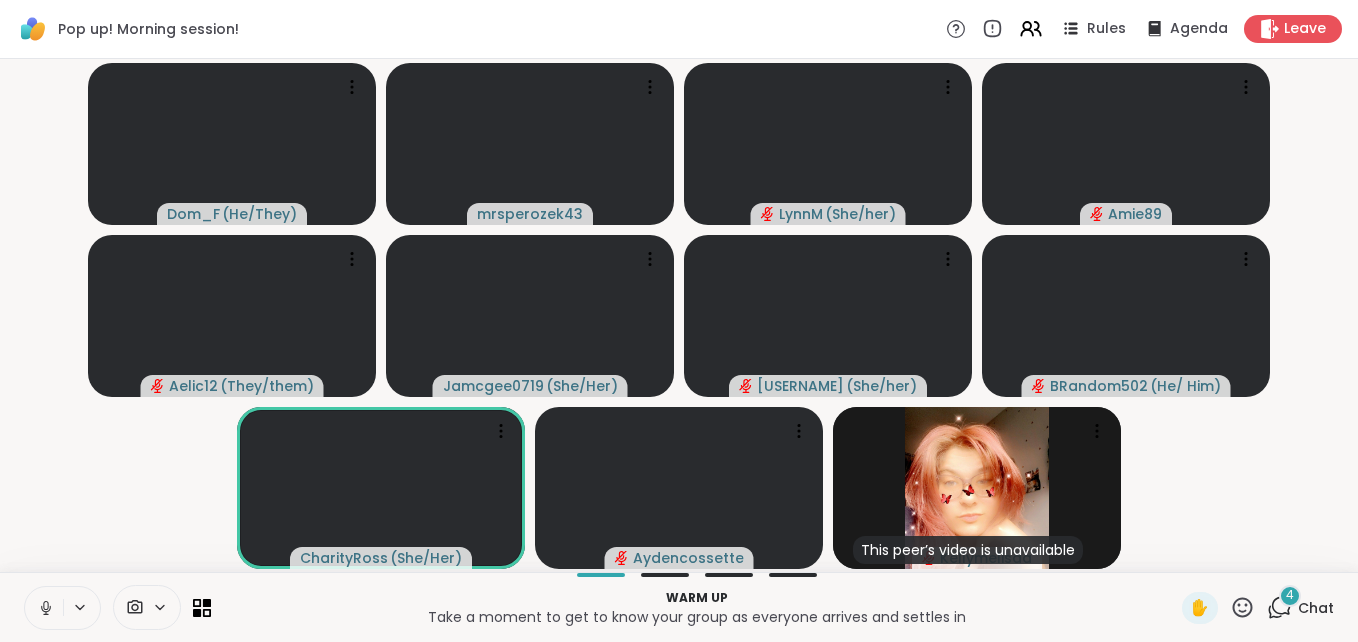 click 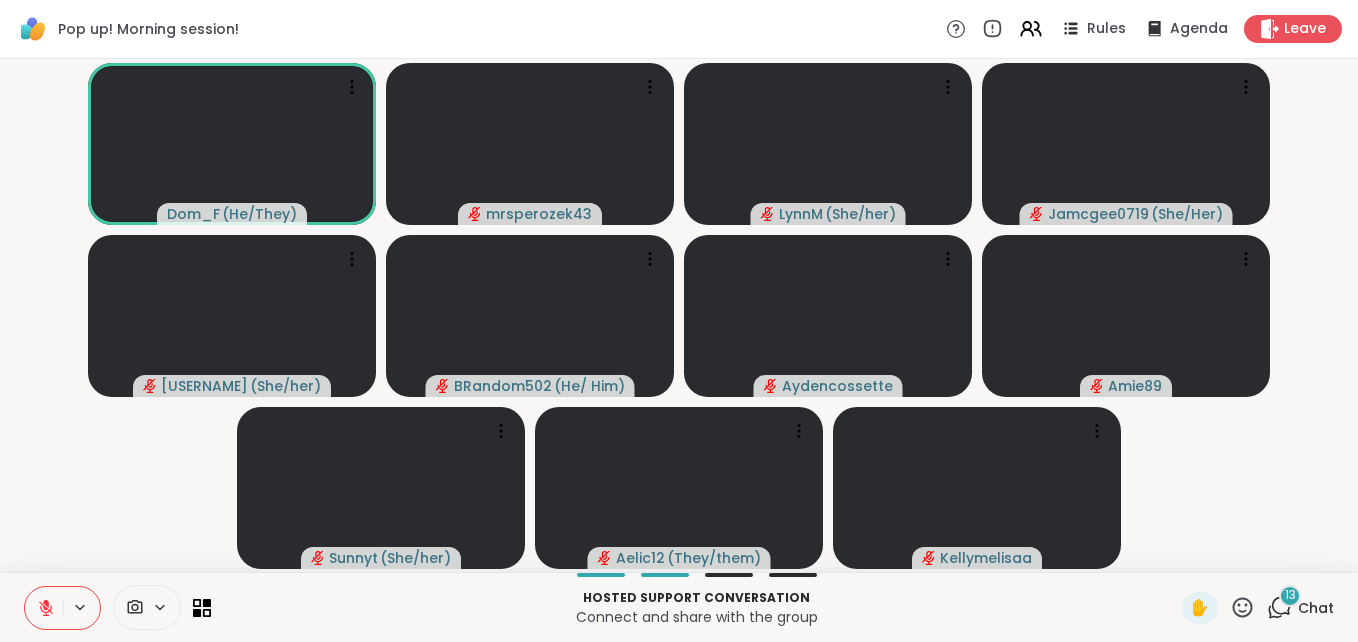 click on "13" at bounding box center [1290, 595] 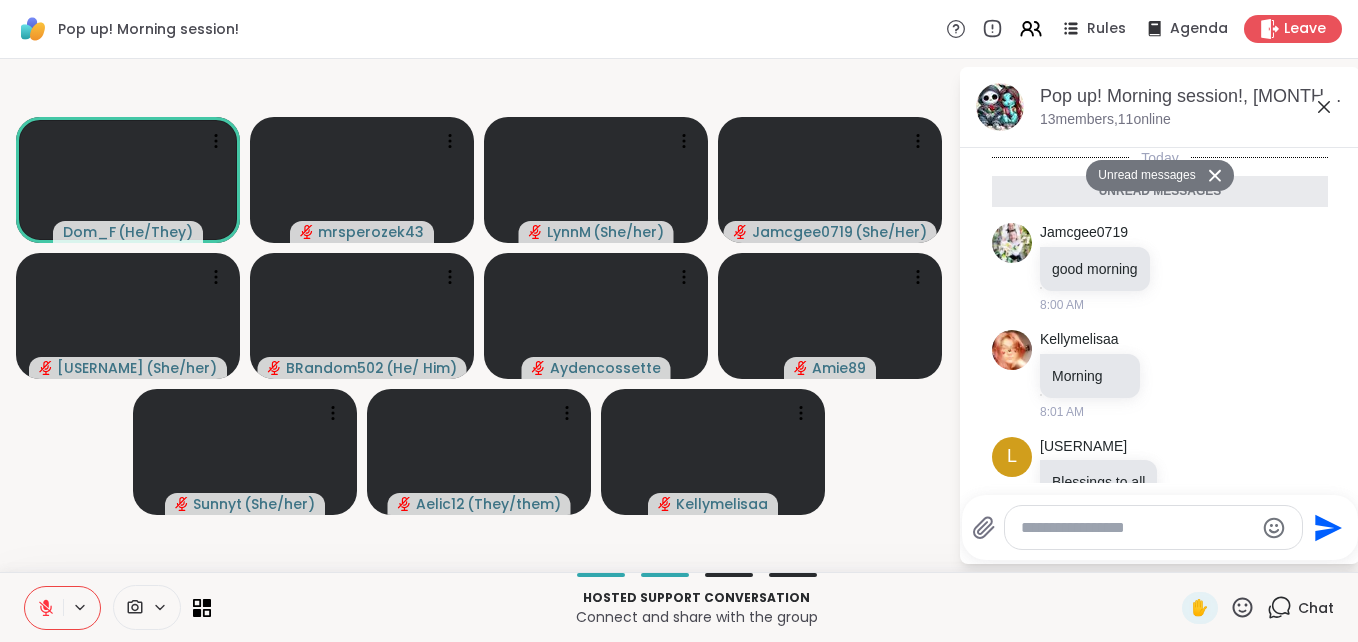 scroll, scrollTop: 2372, scrollLeft: 0, axis: vertical 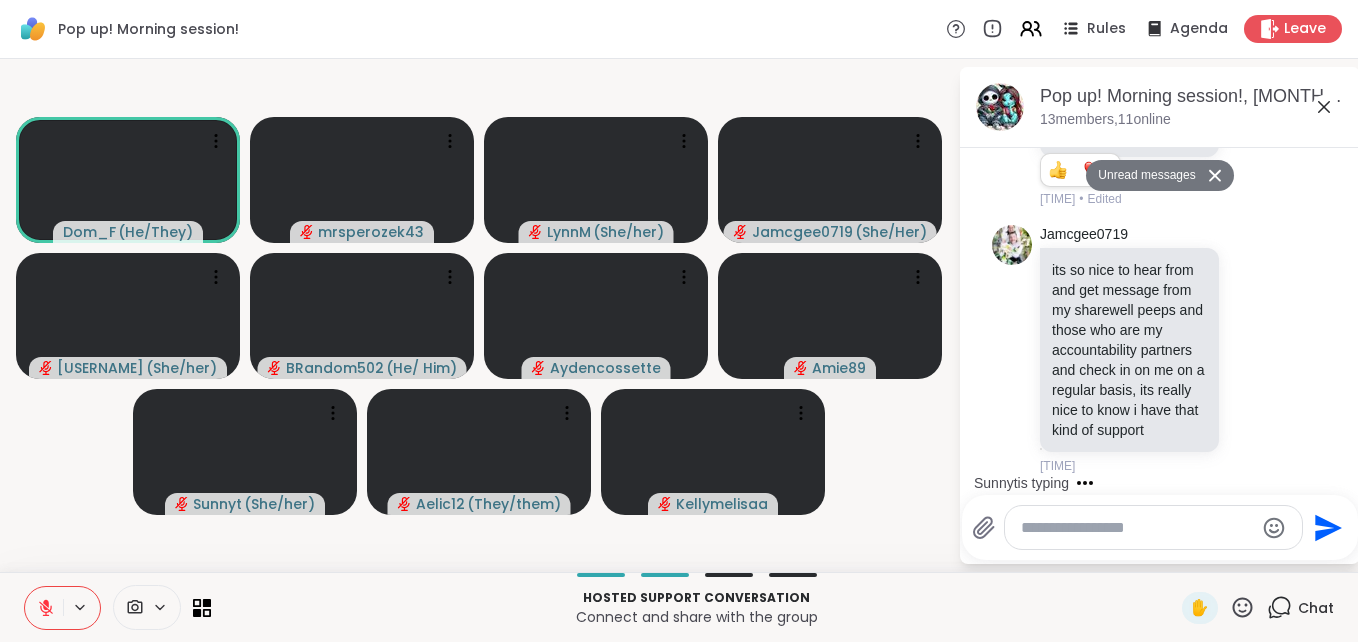 click 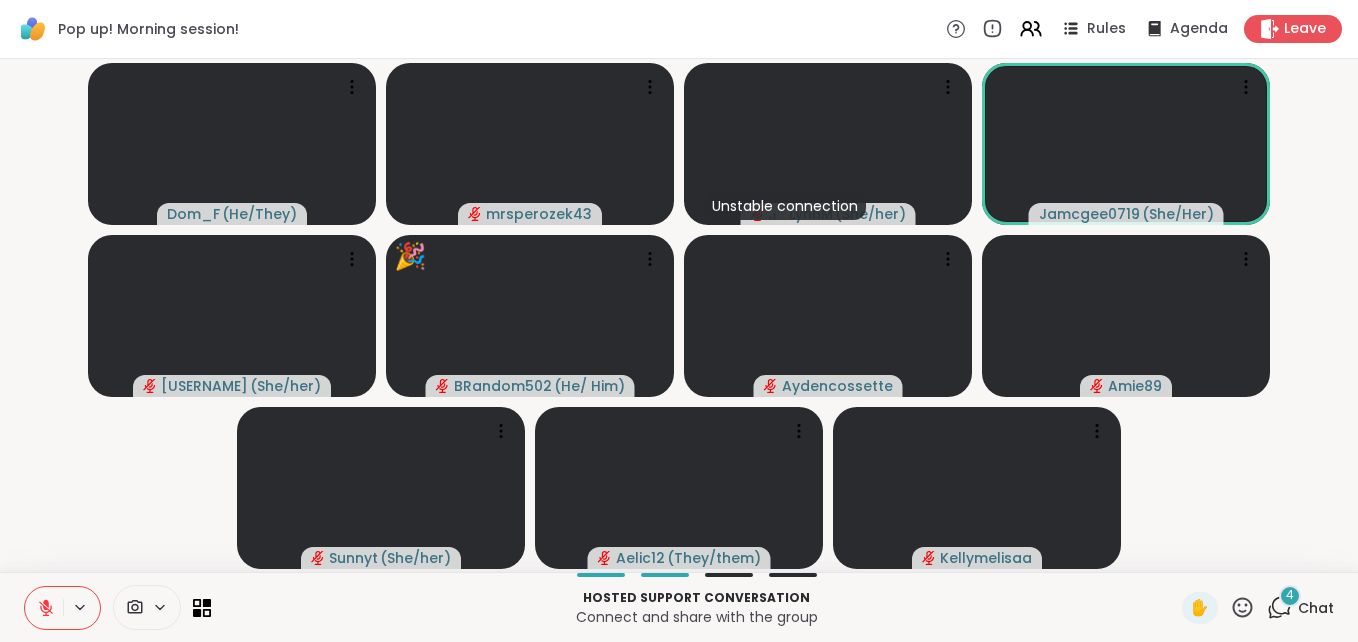 click on "4" at bounding box center [1290, 595] 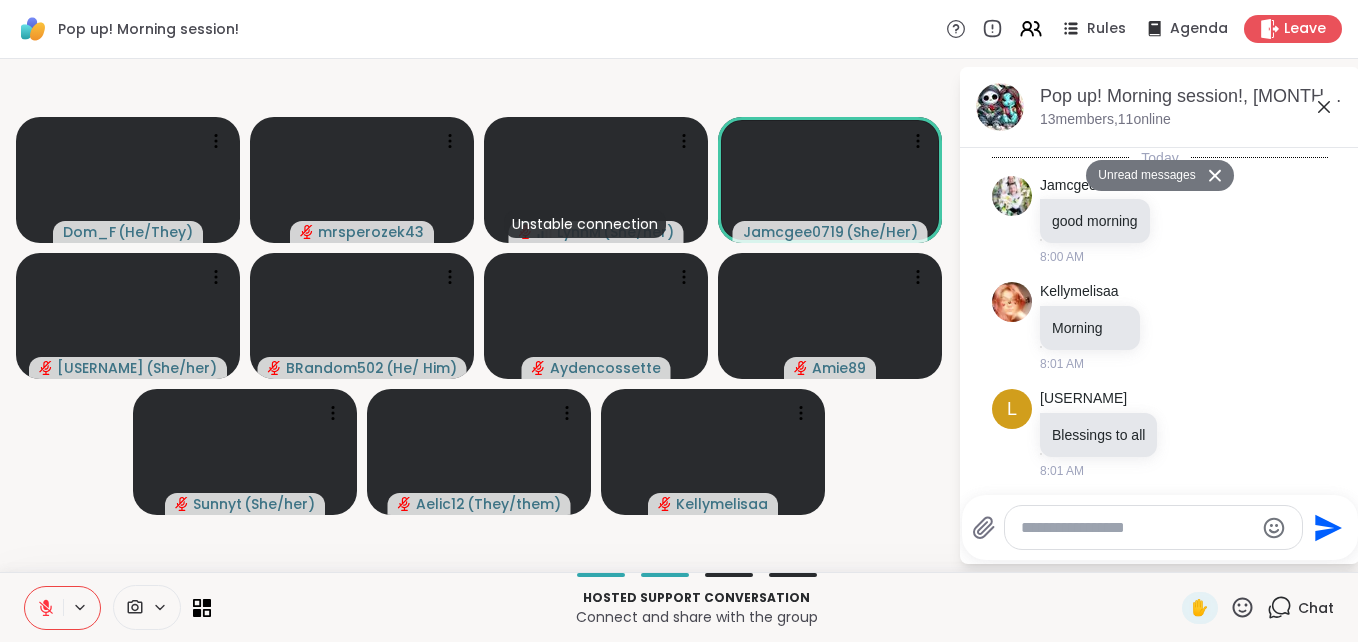 scroll, scrollTop: 3016, scrollLeft: 0, axis: vertical 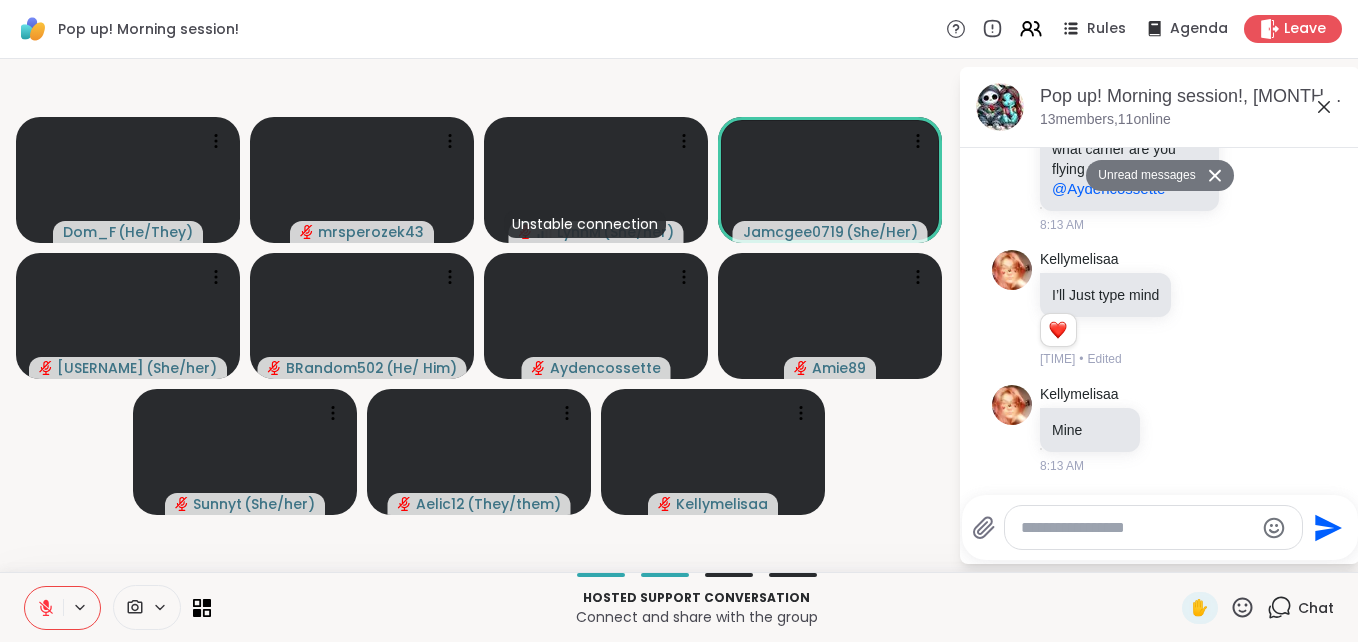 click 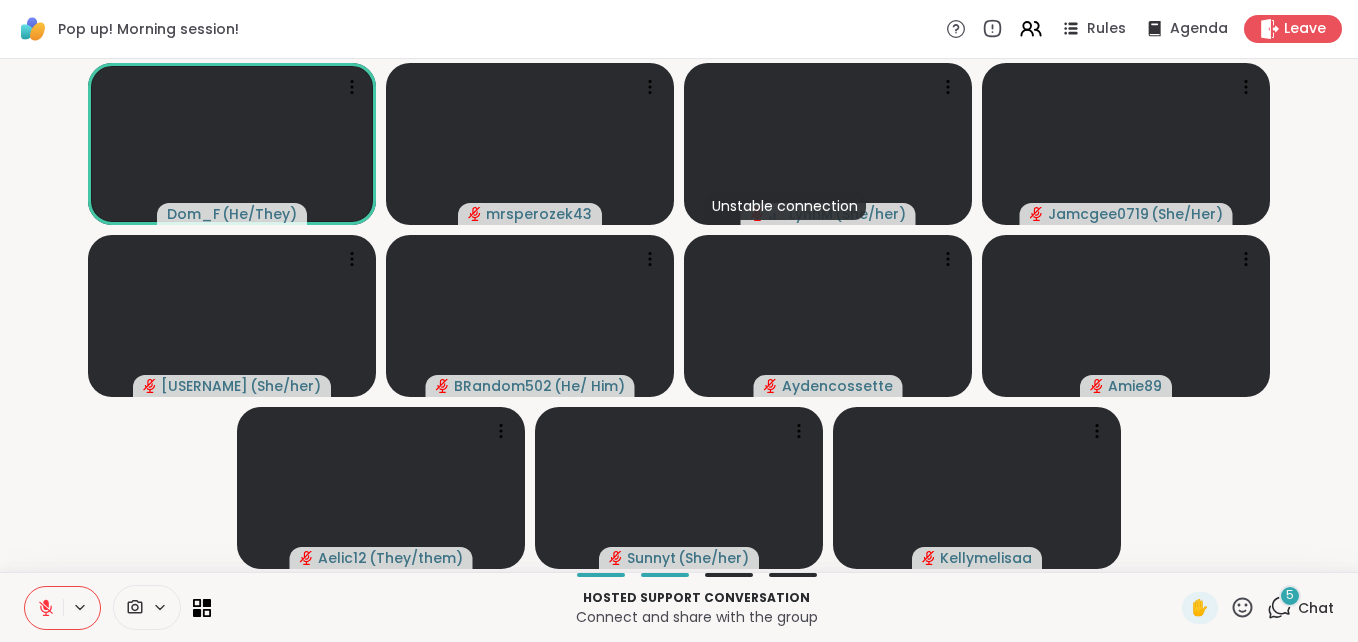 click 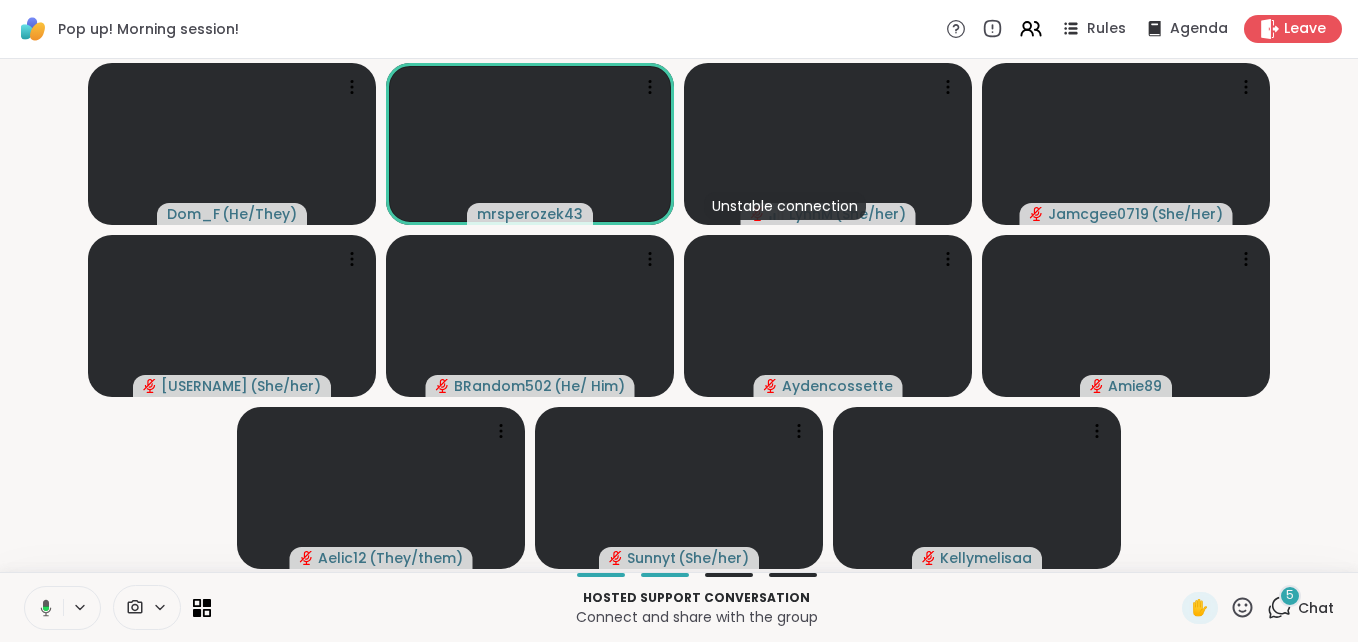click 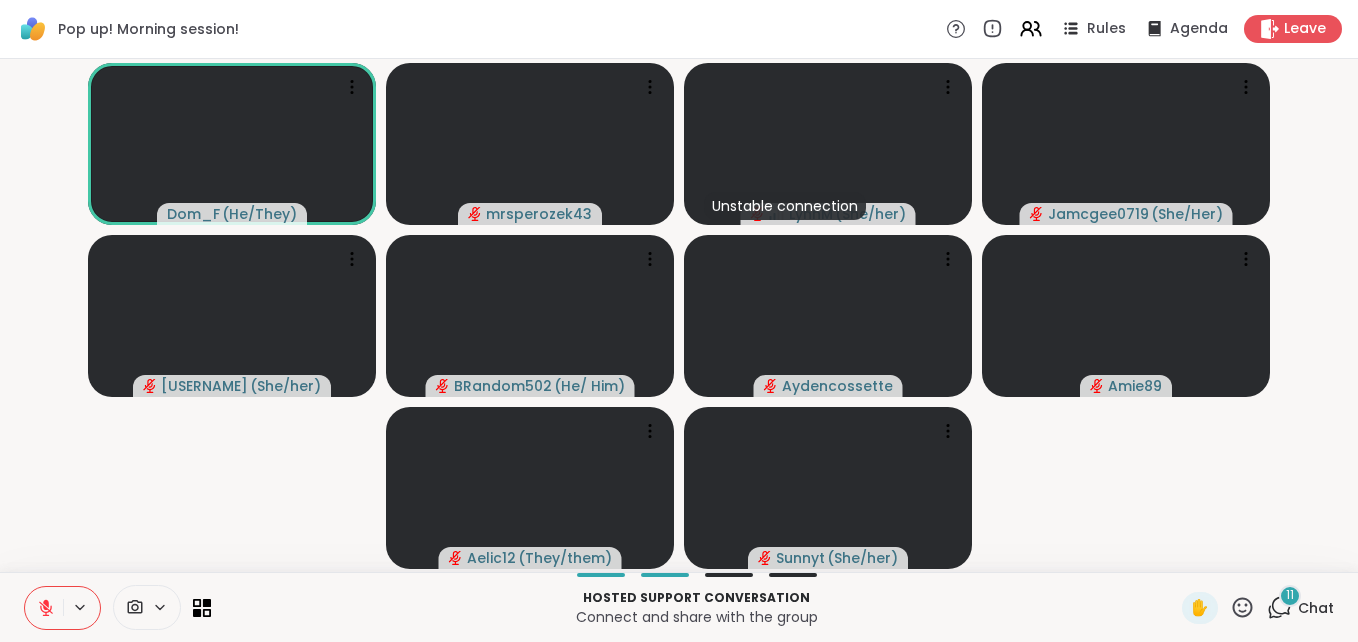 click 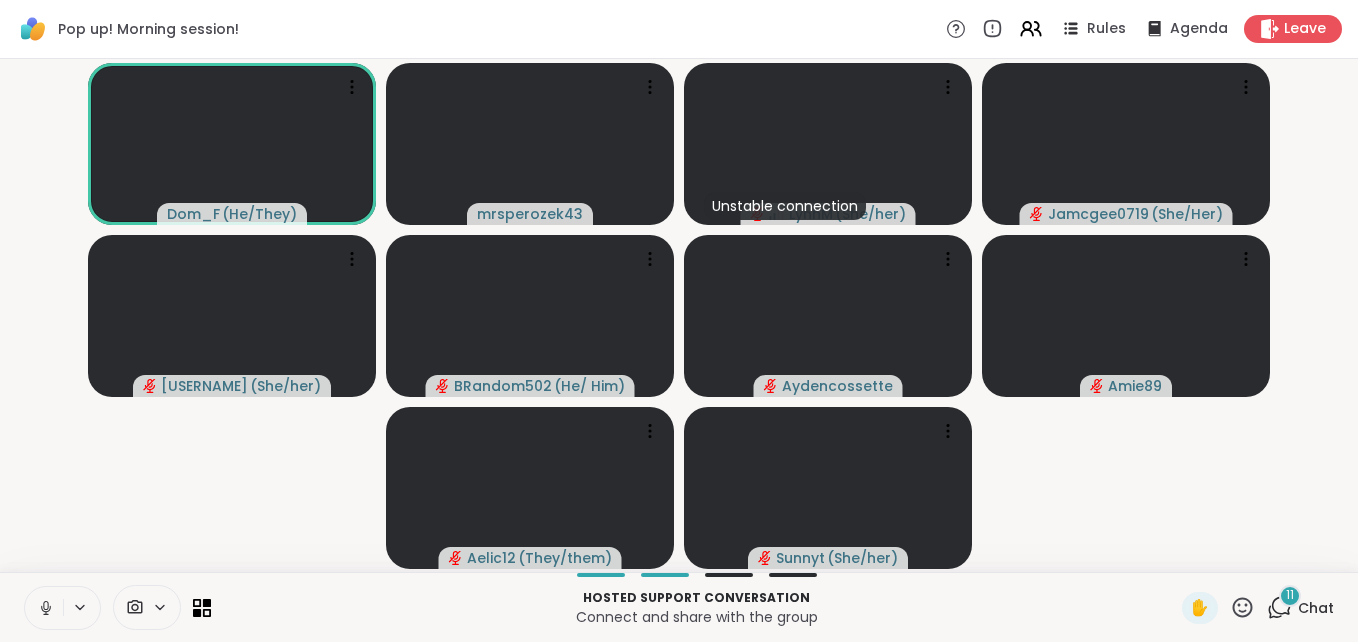 click 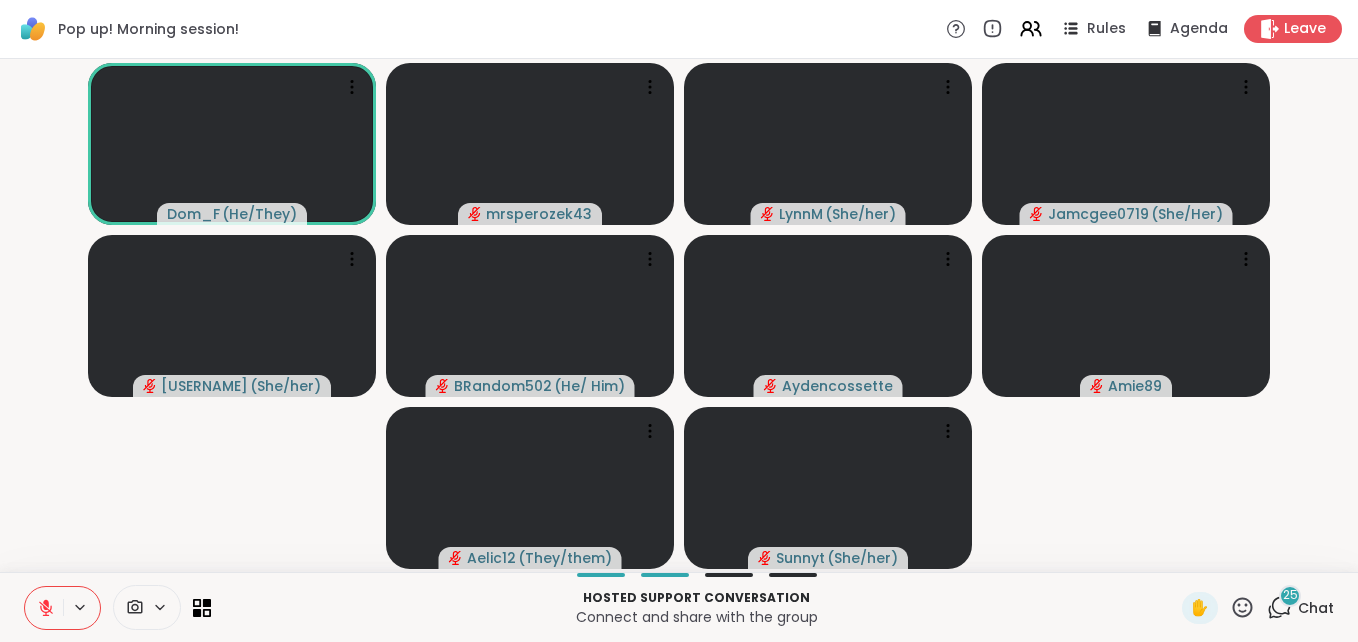click 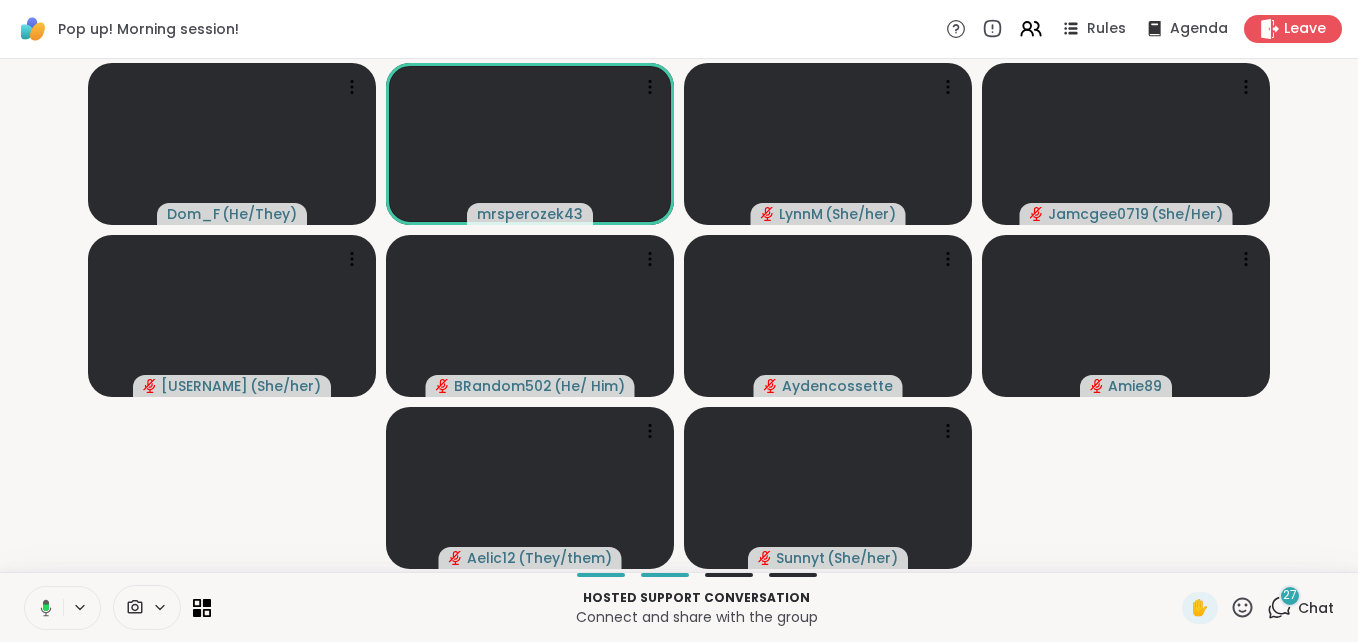scroll, scrollTop: 0, scrollLeft: 0, axis: both 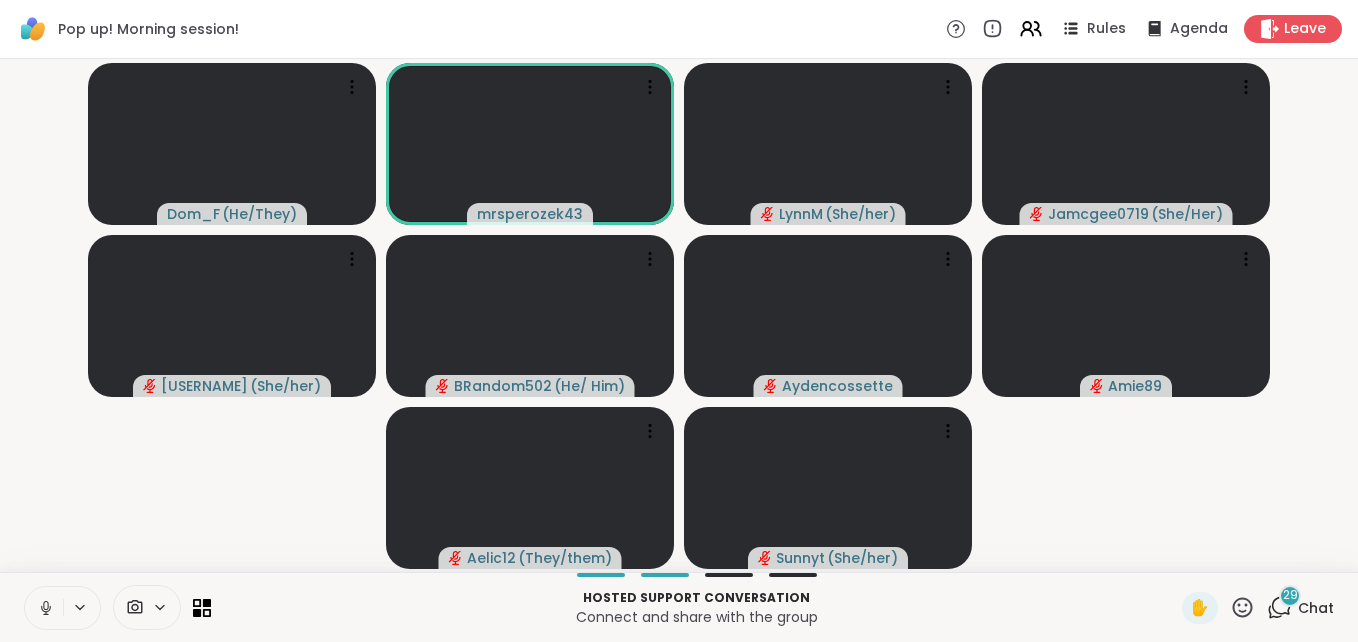 click 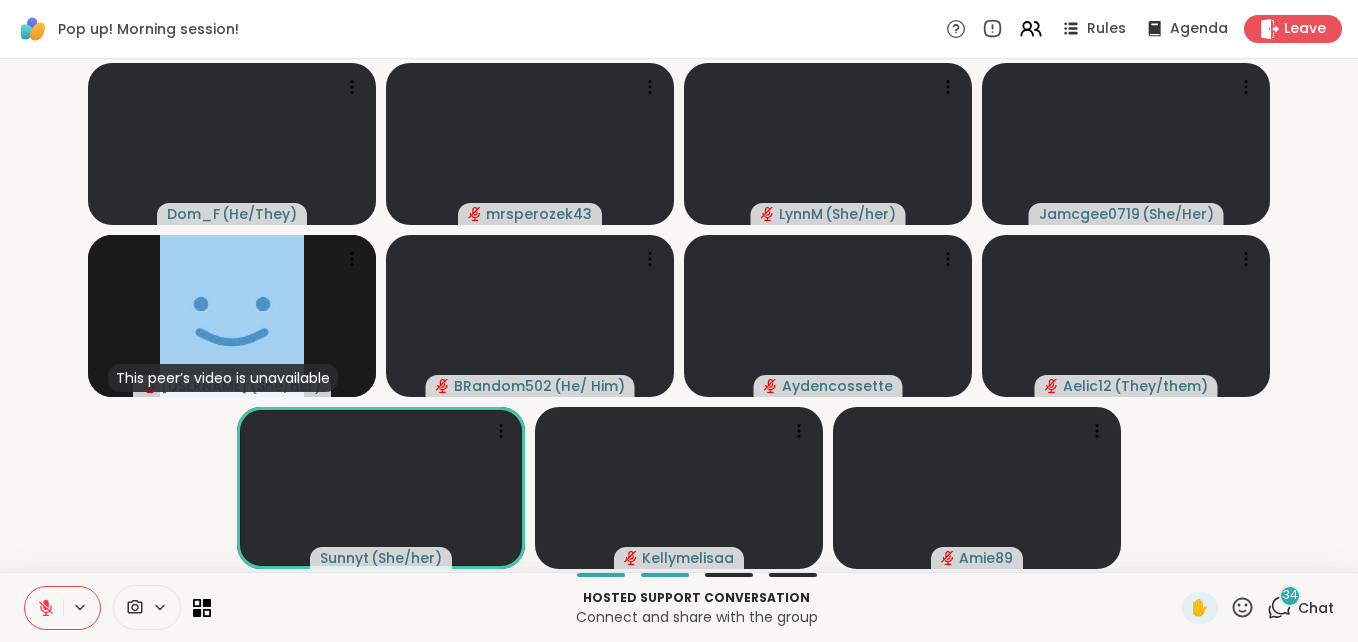 click 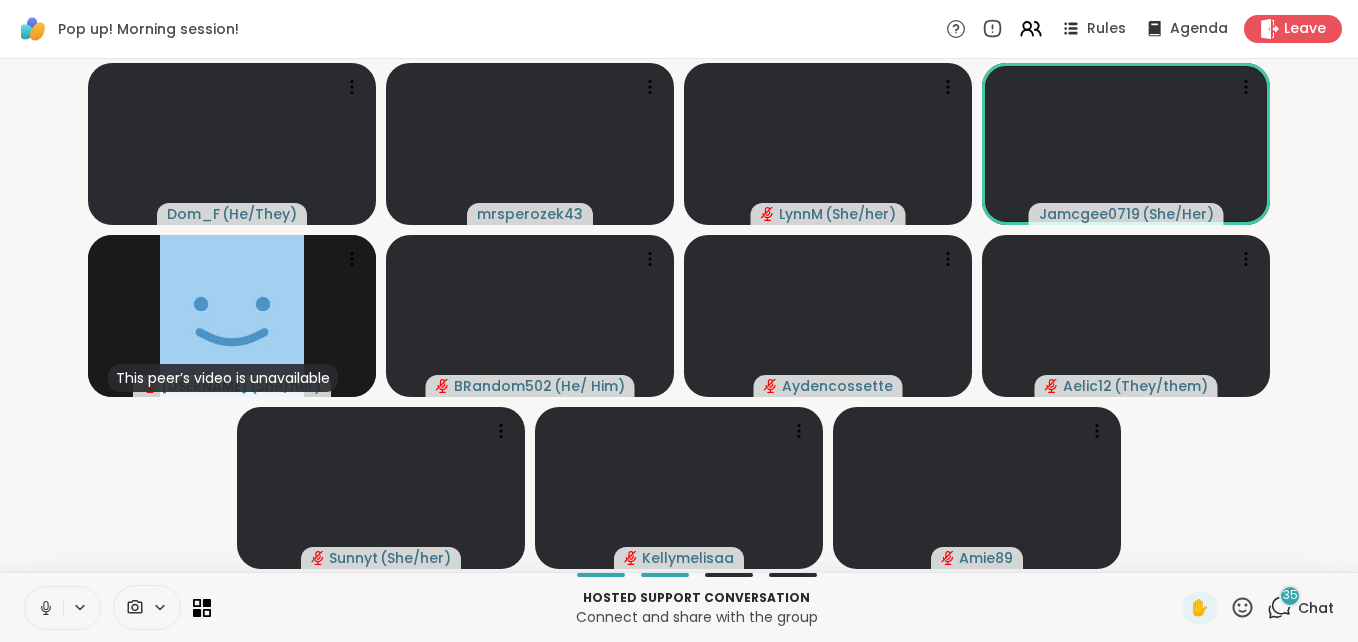 click 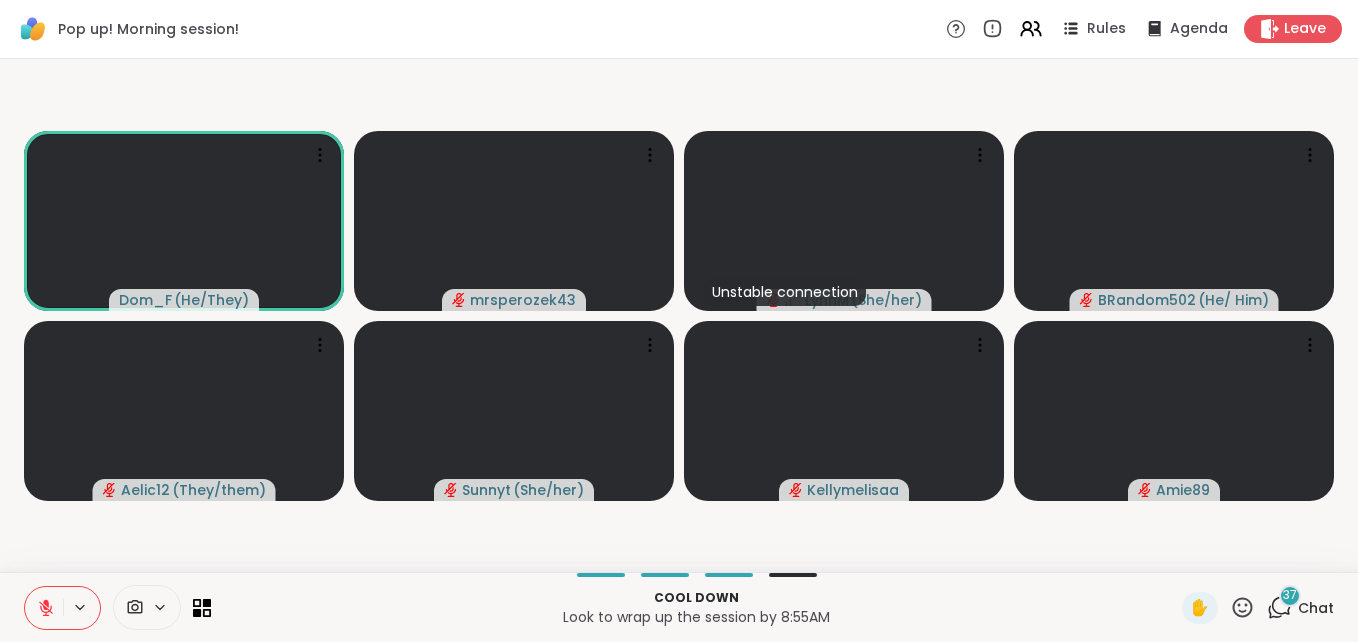 click at bounding box center (44, 608) 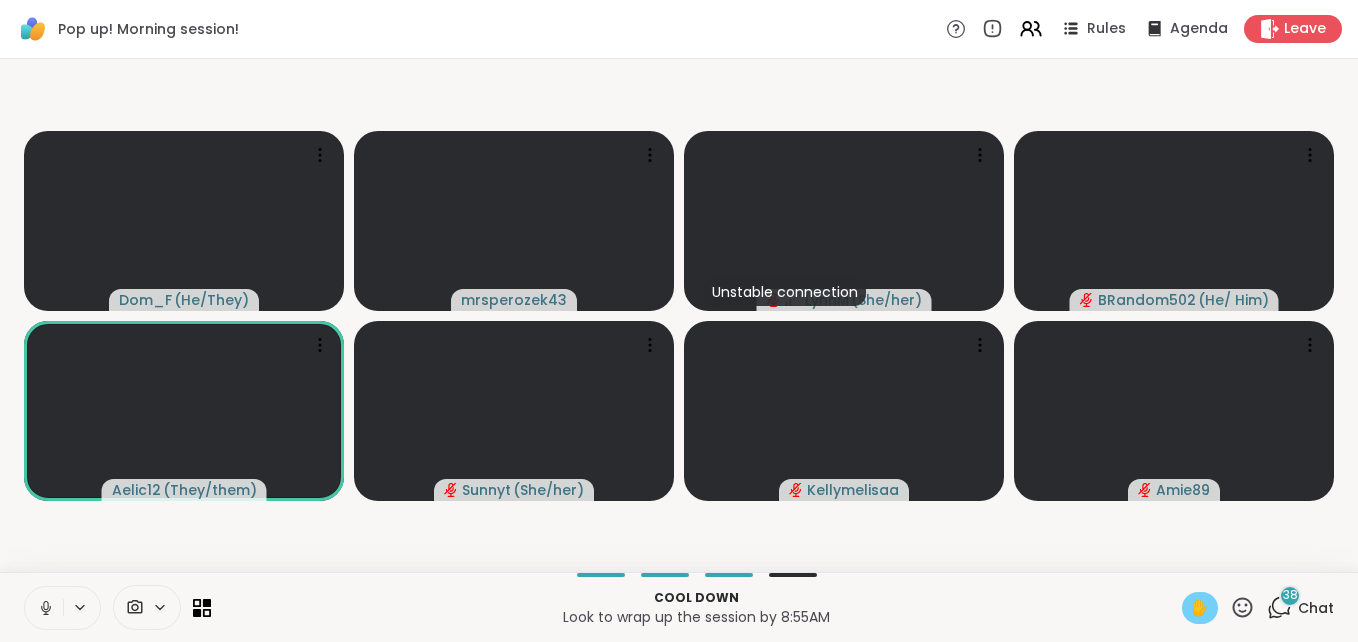 click on "✋" at bounding box center [1200, 608] 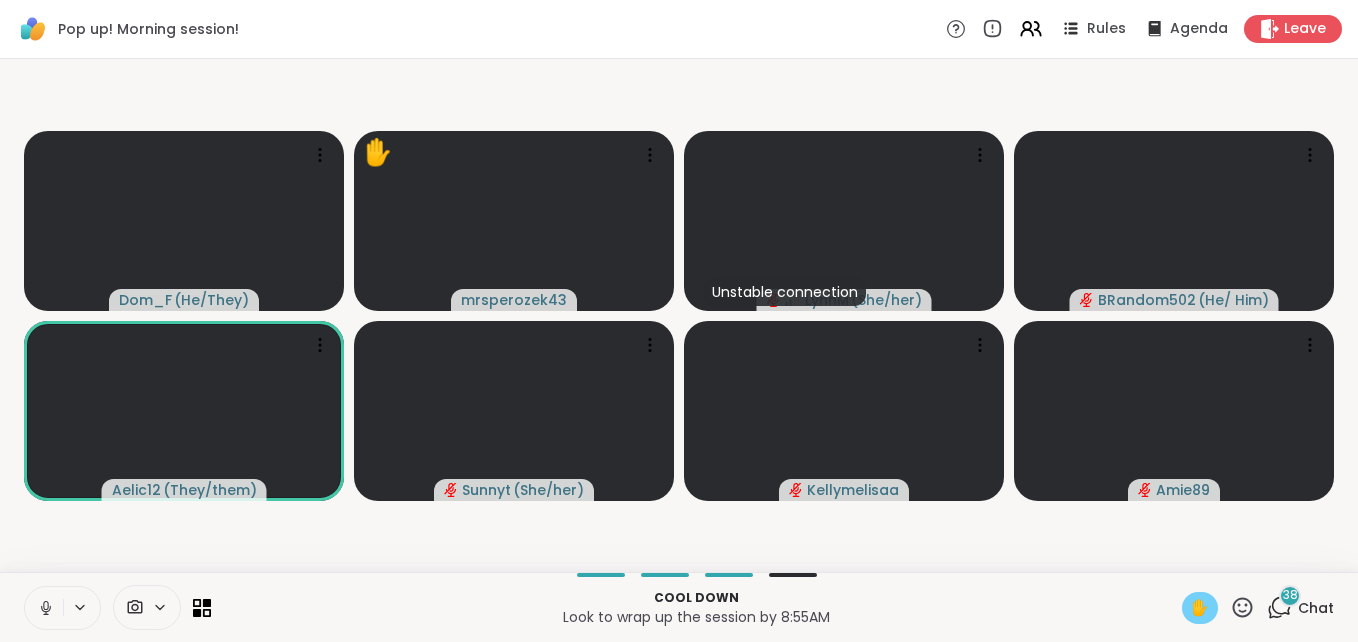 click on "✋" at bounding box center (1200, 608) 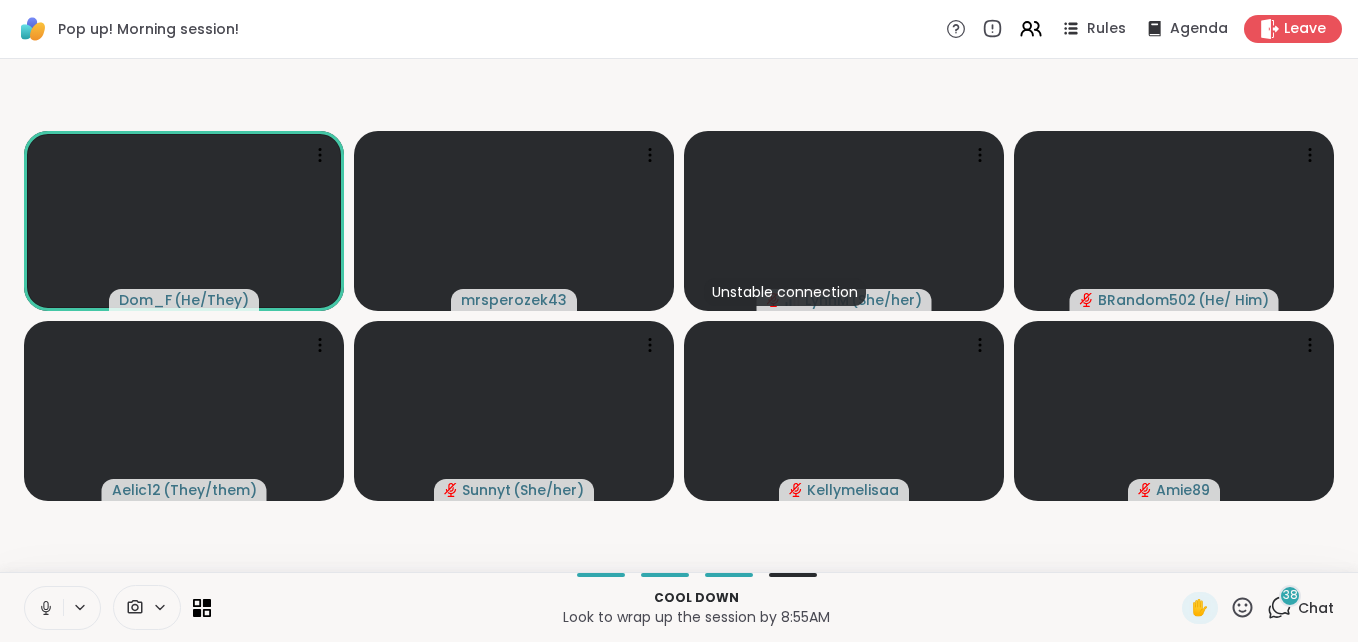 click 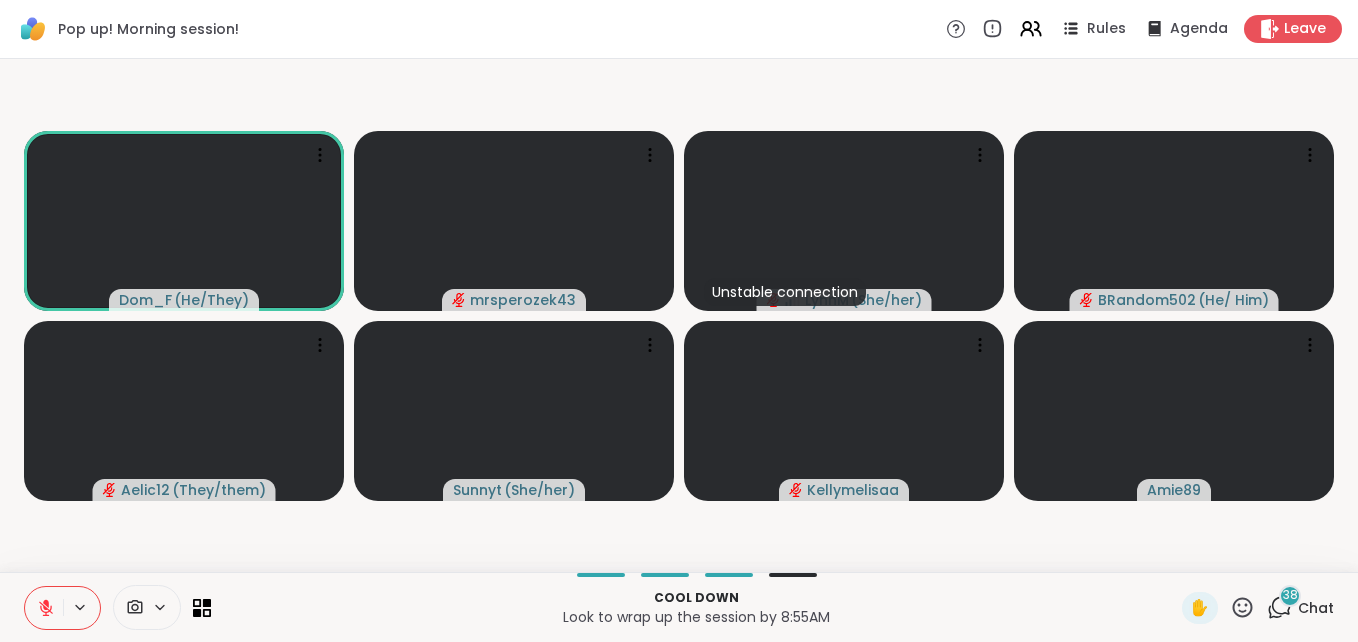 click 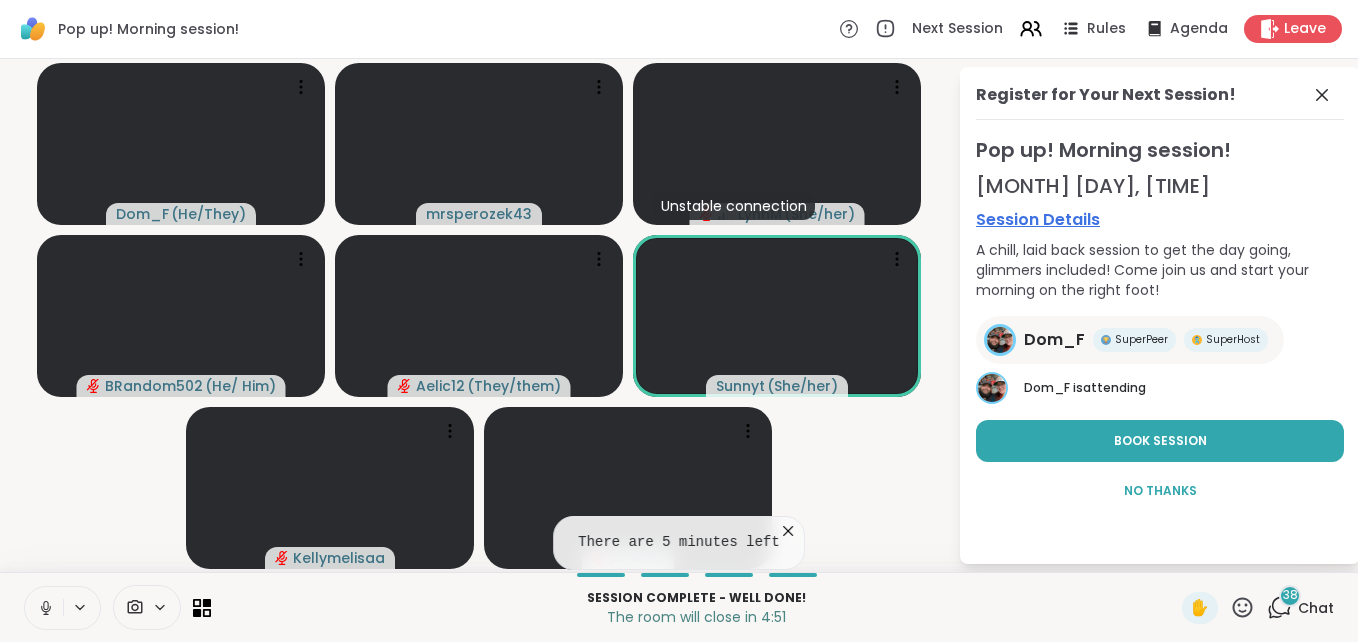 click 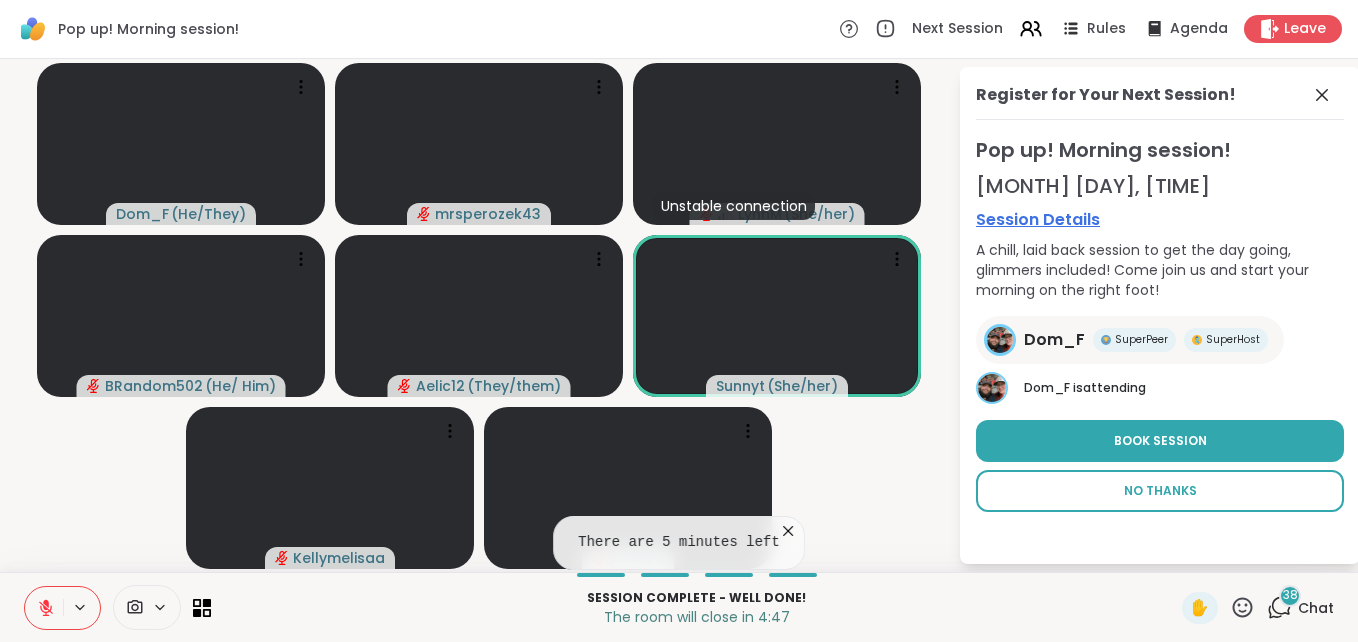 click on "No Thanks" at bounding box center [1160, 491] 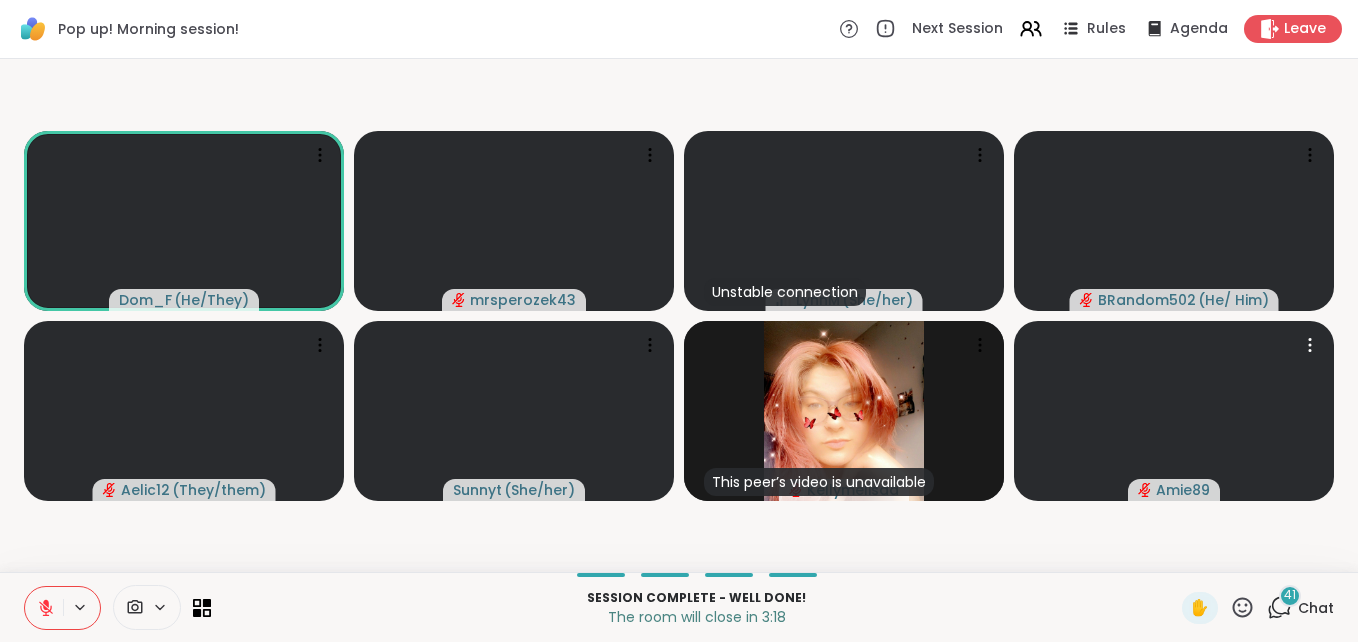 click at bounding box center [1174, 411] 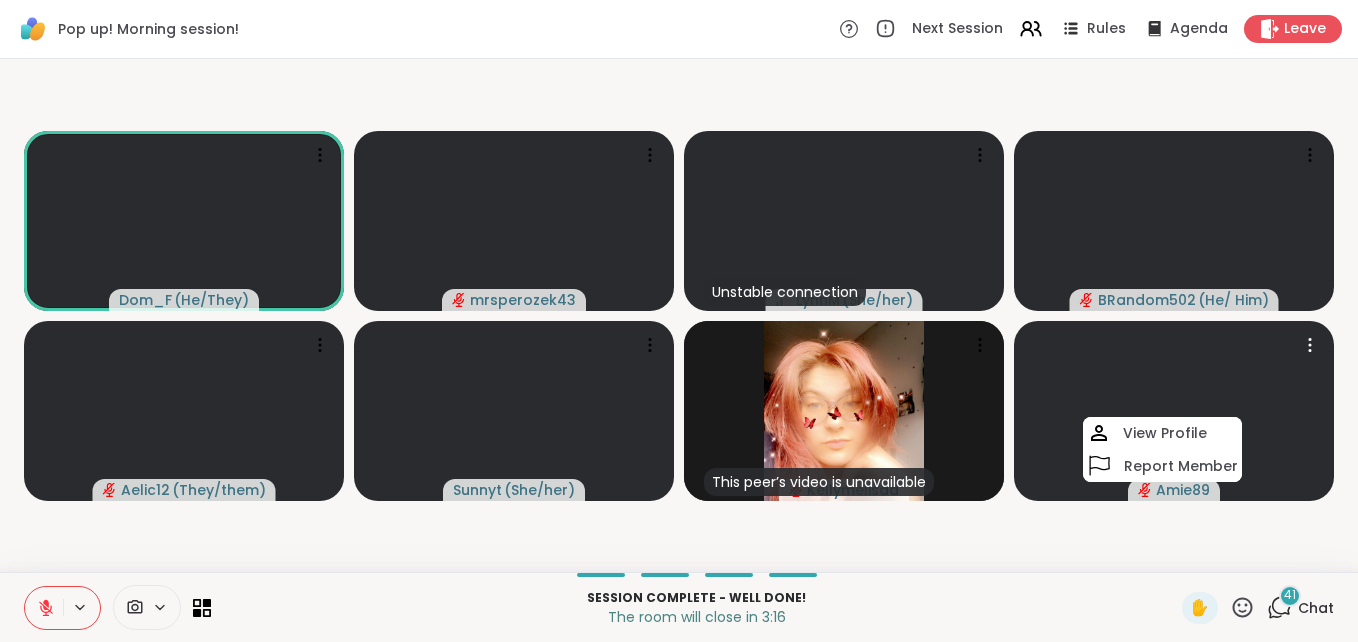 click at bounding box center (1174, 411) 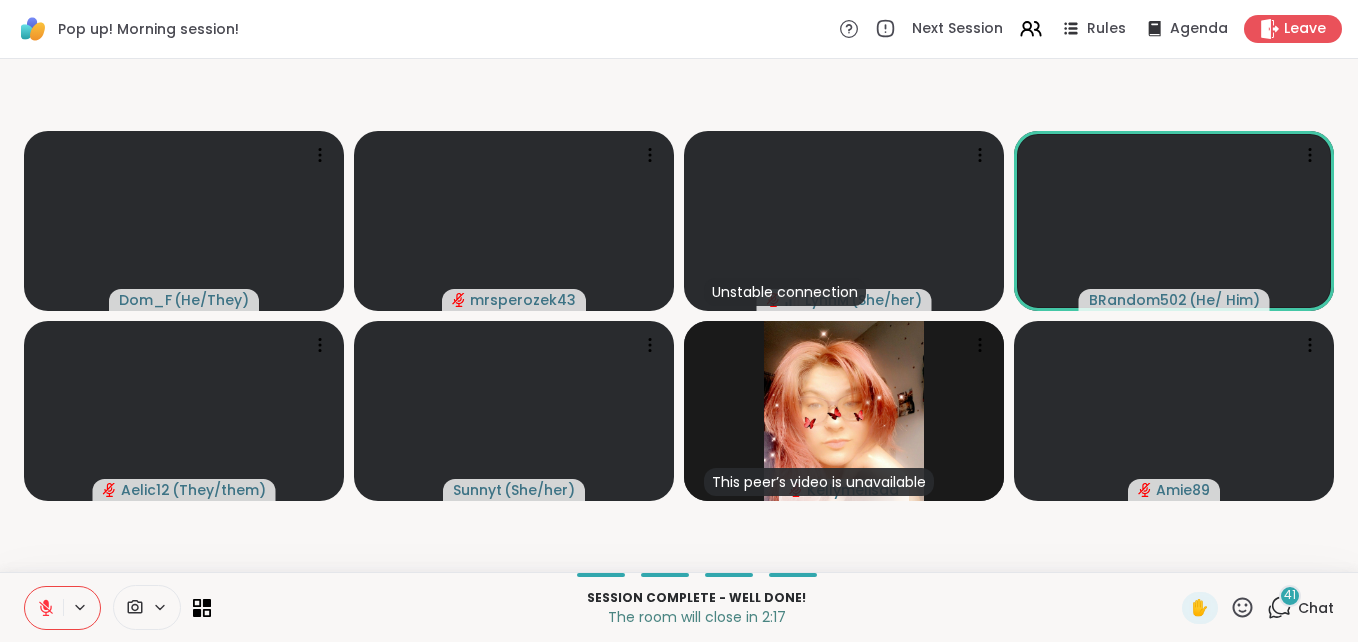 click at bounding box center [44, 608] 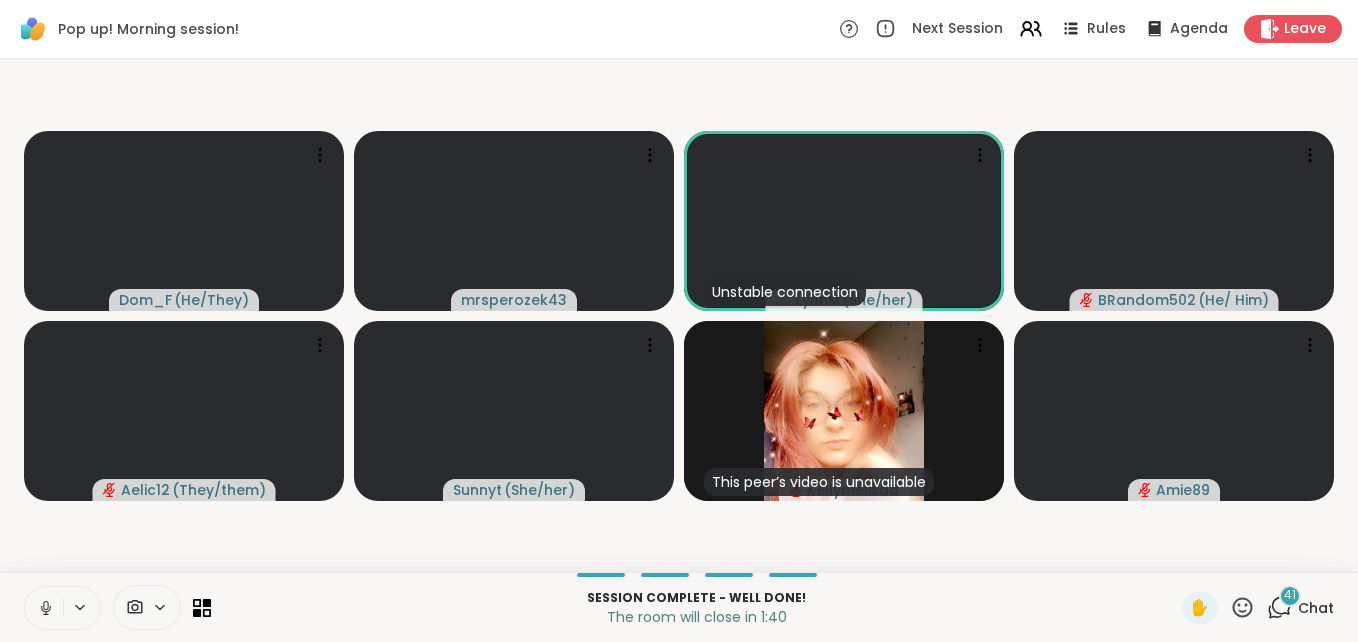 click 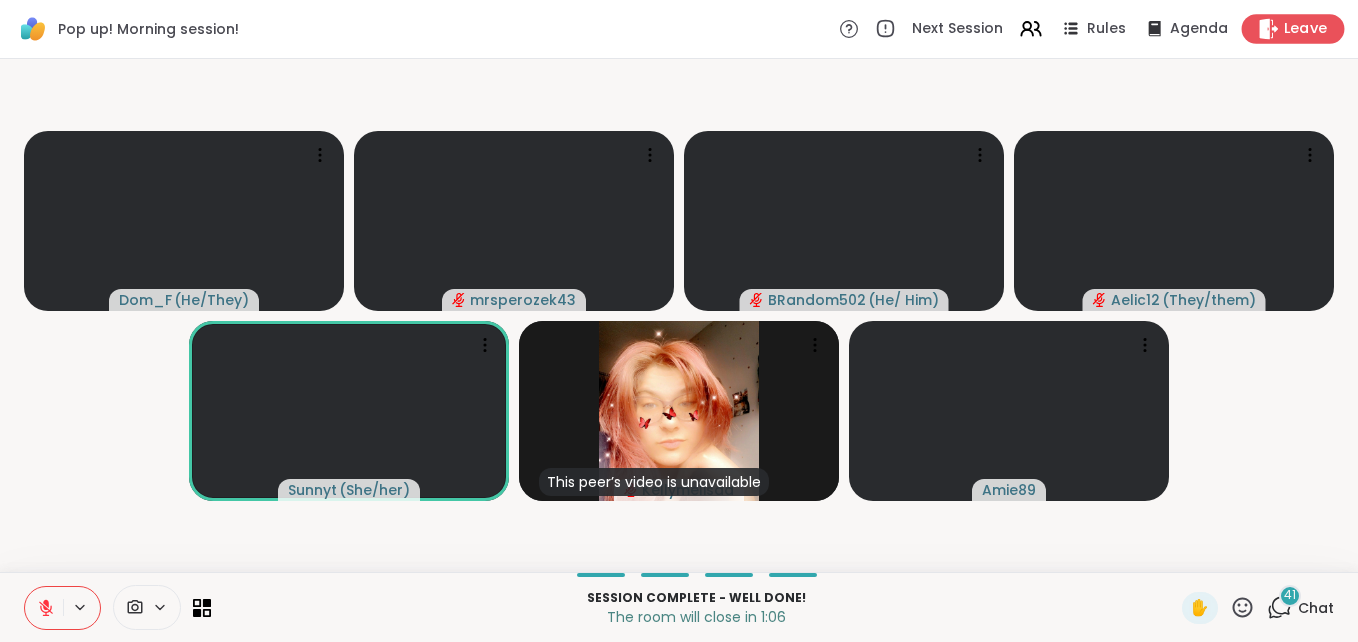 click on "Leave" at bounding box center (1306, 29) 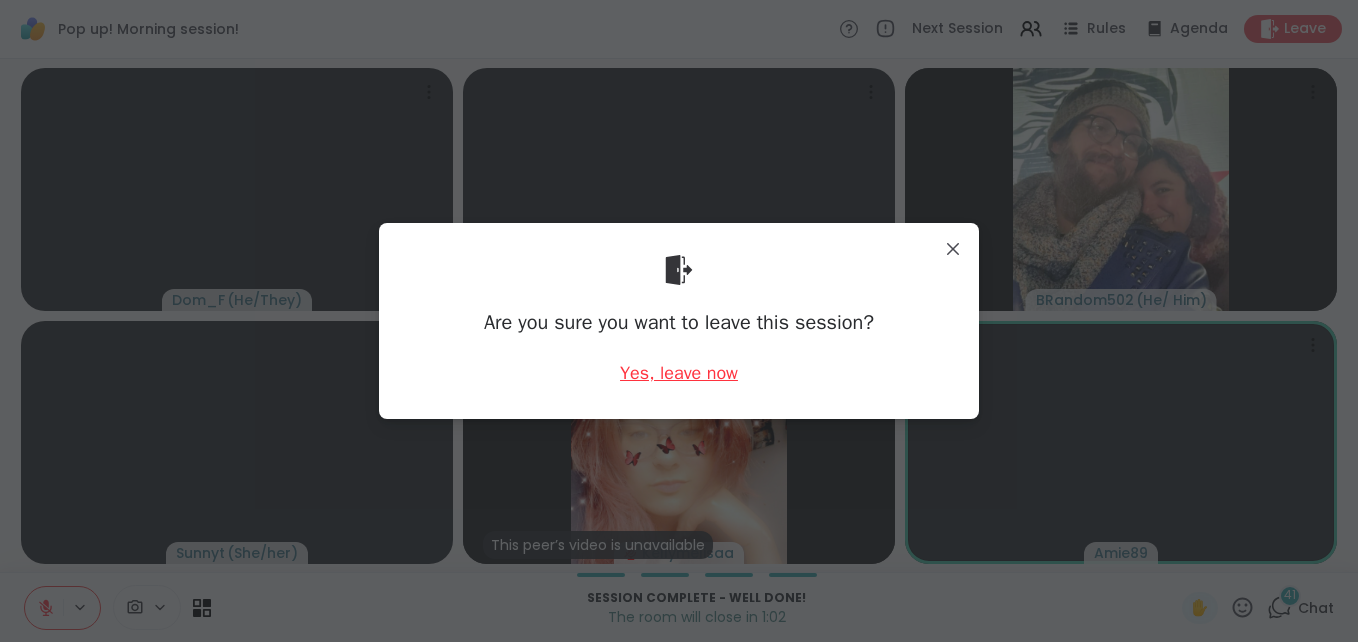 click on "Yes, leave now" at bounding box center [679, 373] 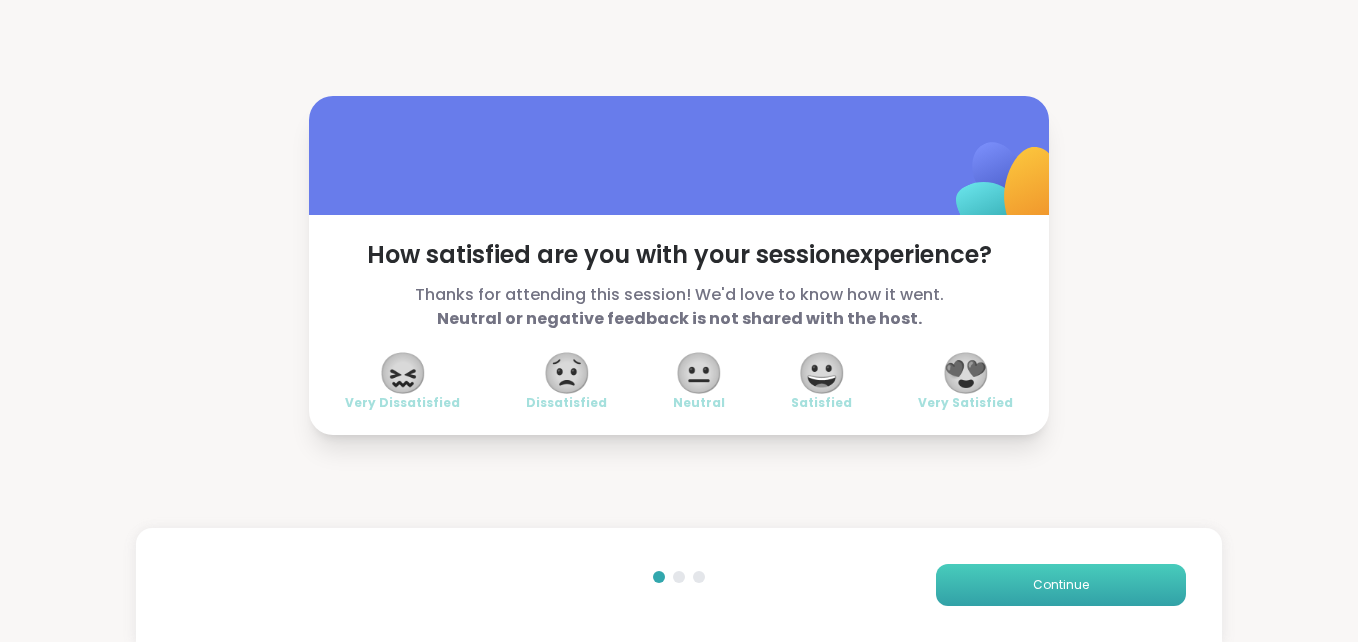 click on "Continue" at bounding box center (1061, 585) 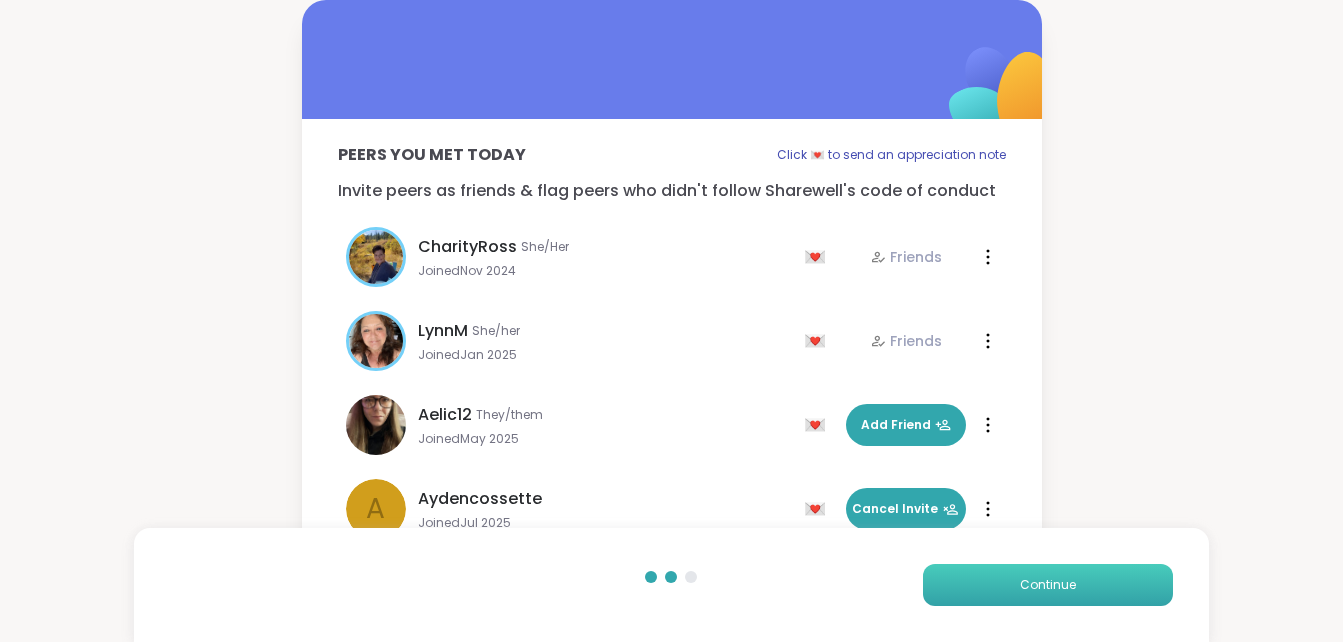 click on "Continue" at bounding box center (1048, 585) 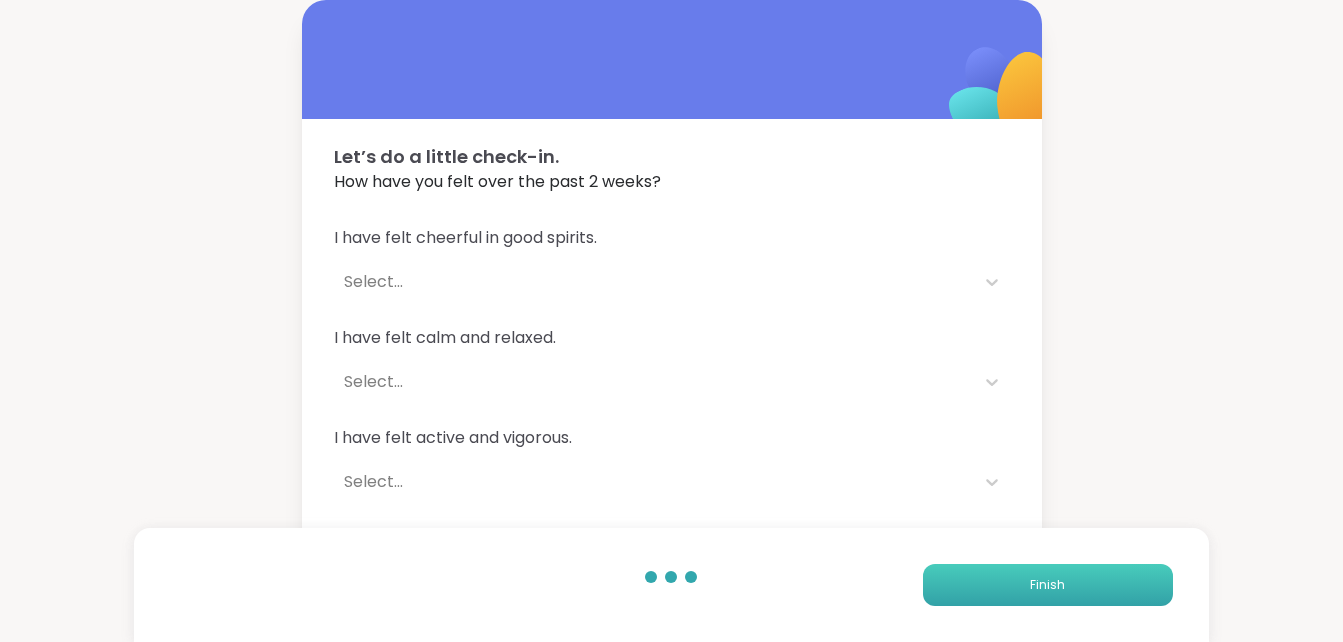 click on "Finish" at bounding box center [1048, 585] 